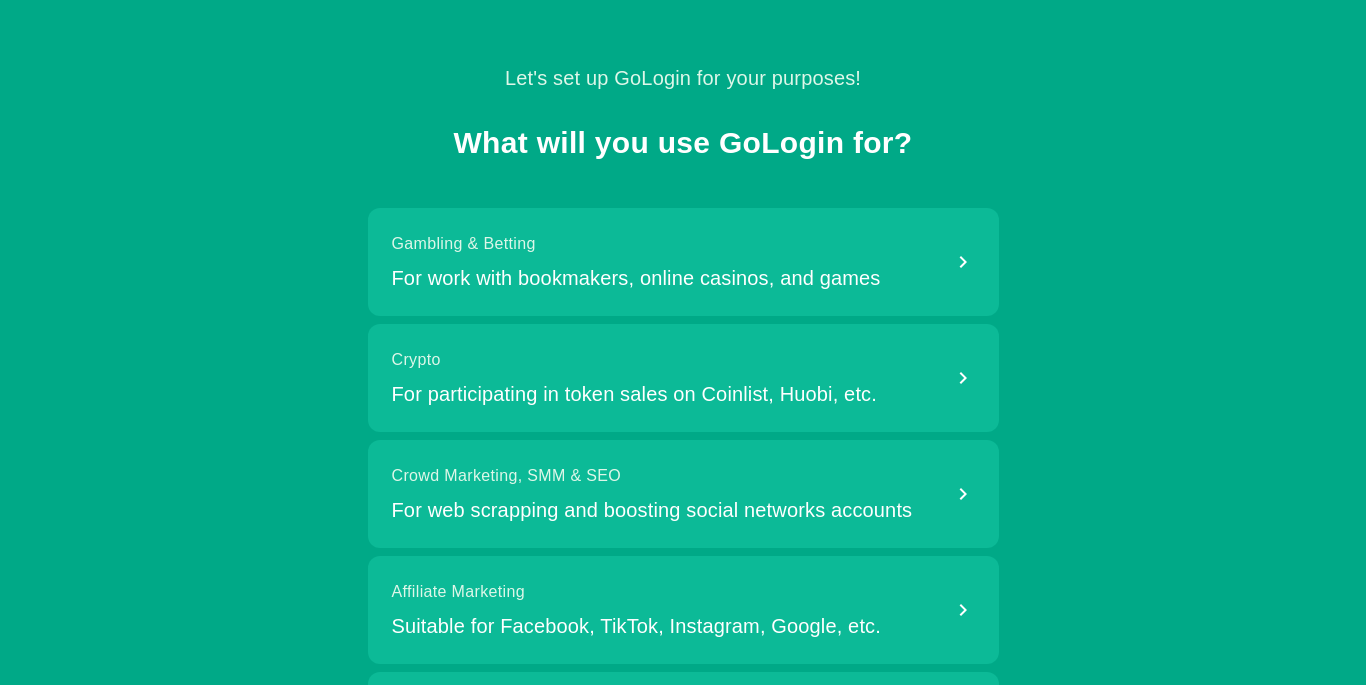 scroll, scrollTop: 0, scrollLeft: 0, axis: both 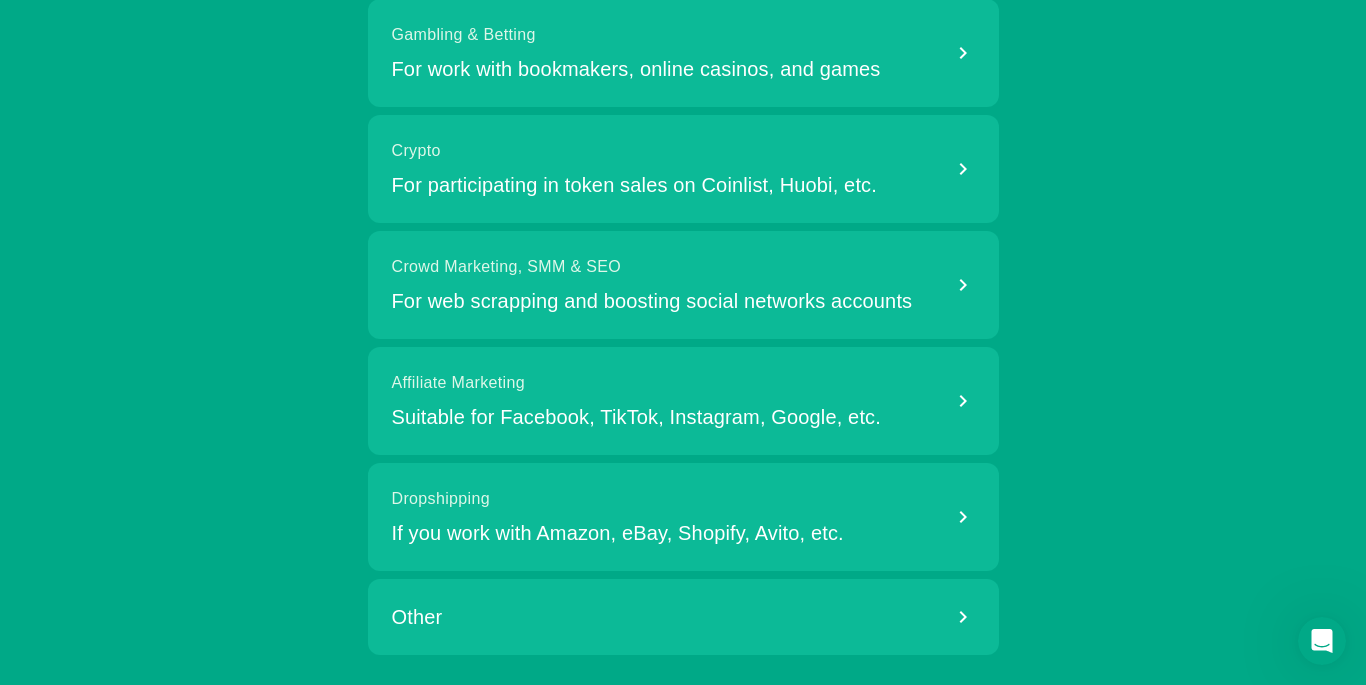 click on "Suitable for Facebook, TikTok, Instagram, Google, etc." at bounding box center (636, 69) 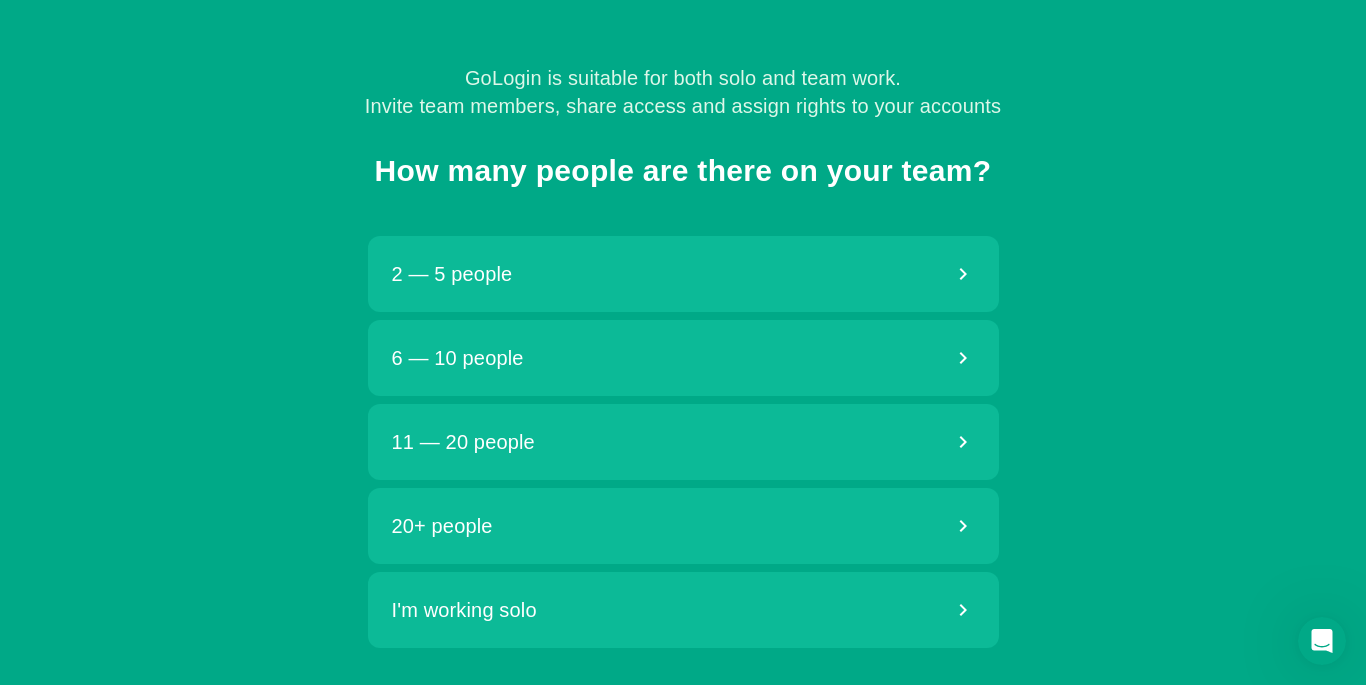 scroll, scrollTop: 0, scrollLeft: 0, axis: both 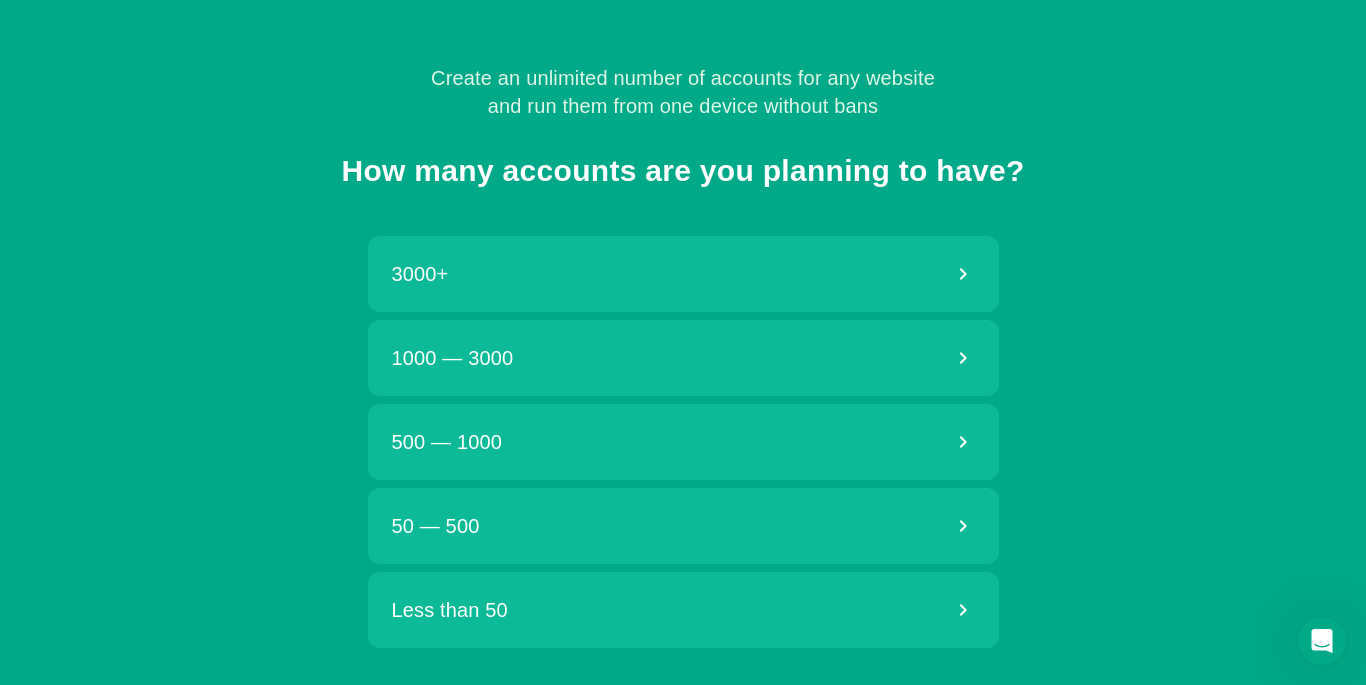 click on "50 — 500" at bounding box center [683, 526] 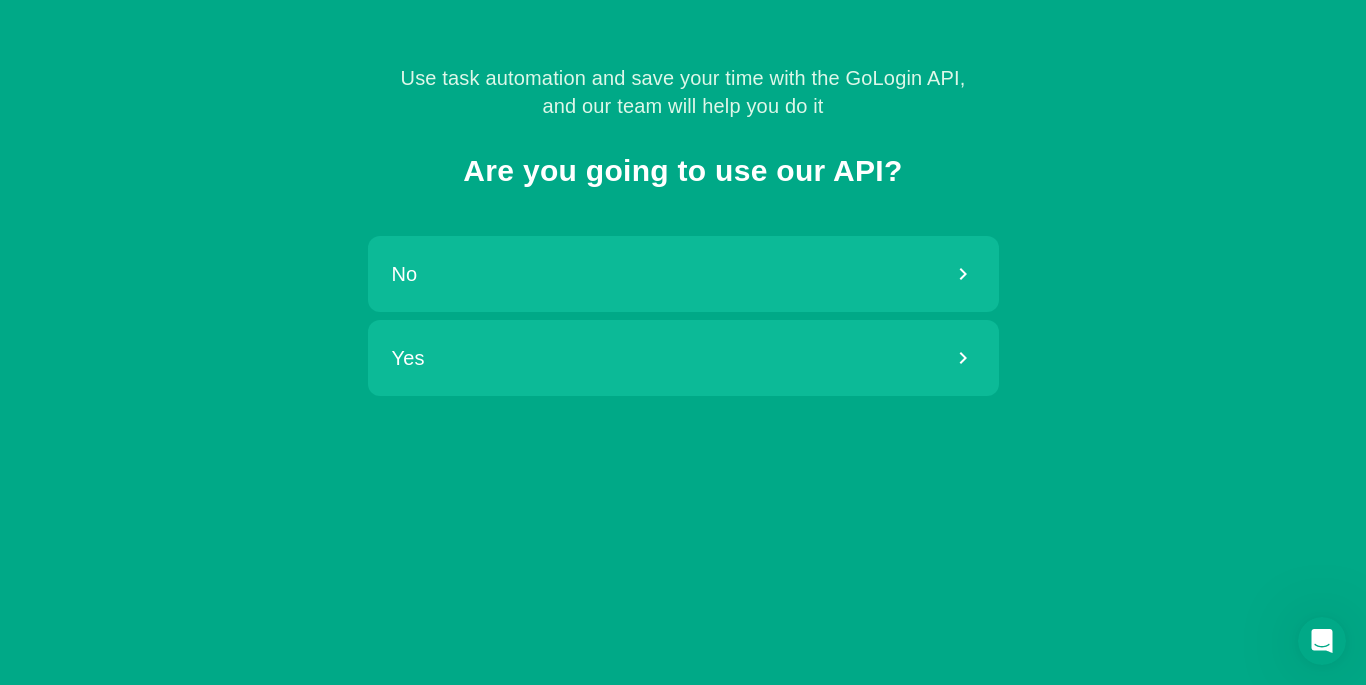 click on "Yes" at bounding box center [683, 358] 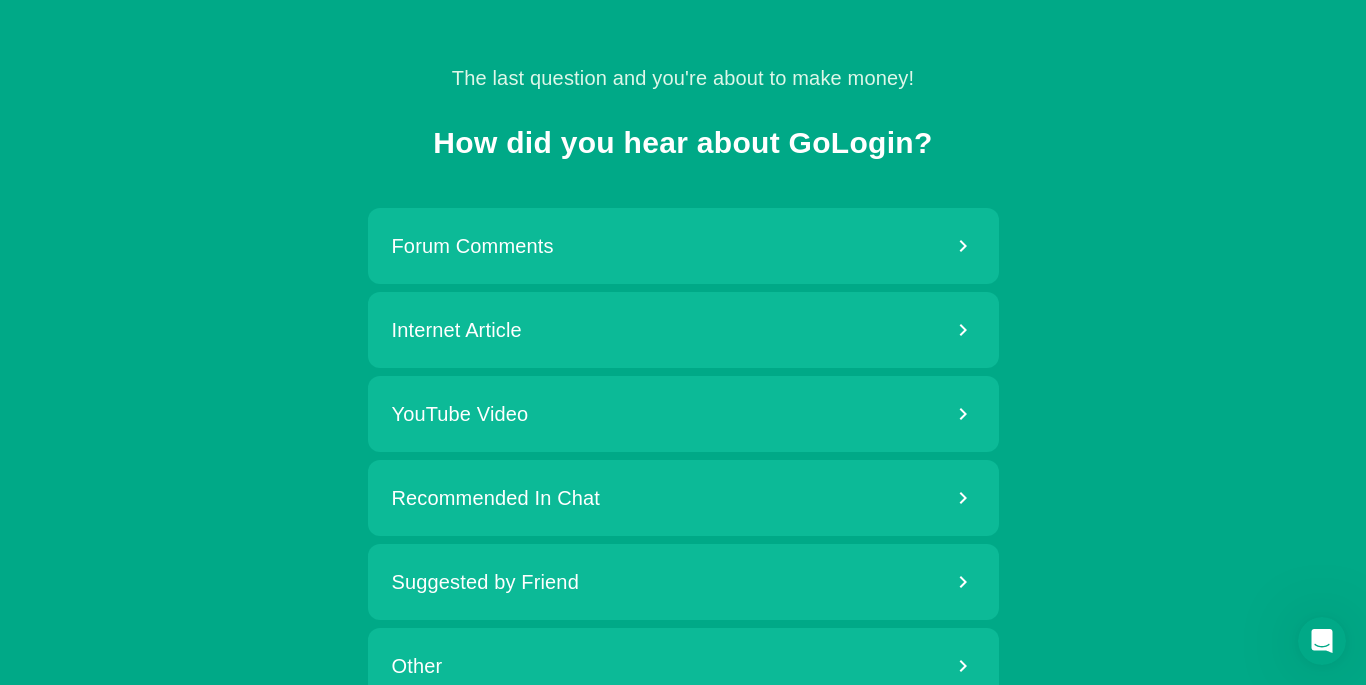 click on "YouTube Video" at bounding box center [683, 414] 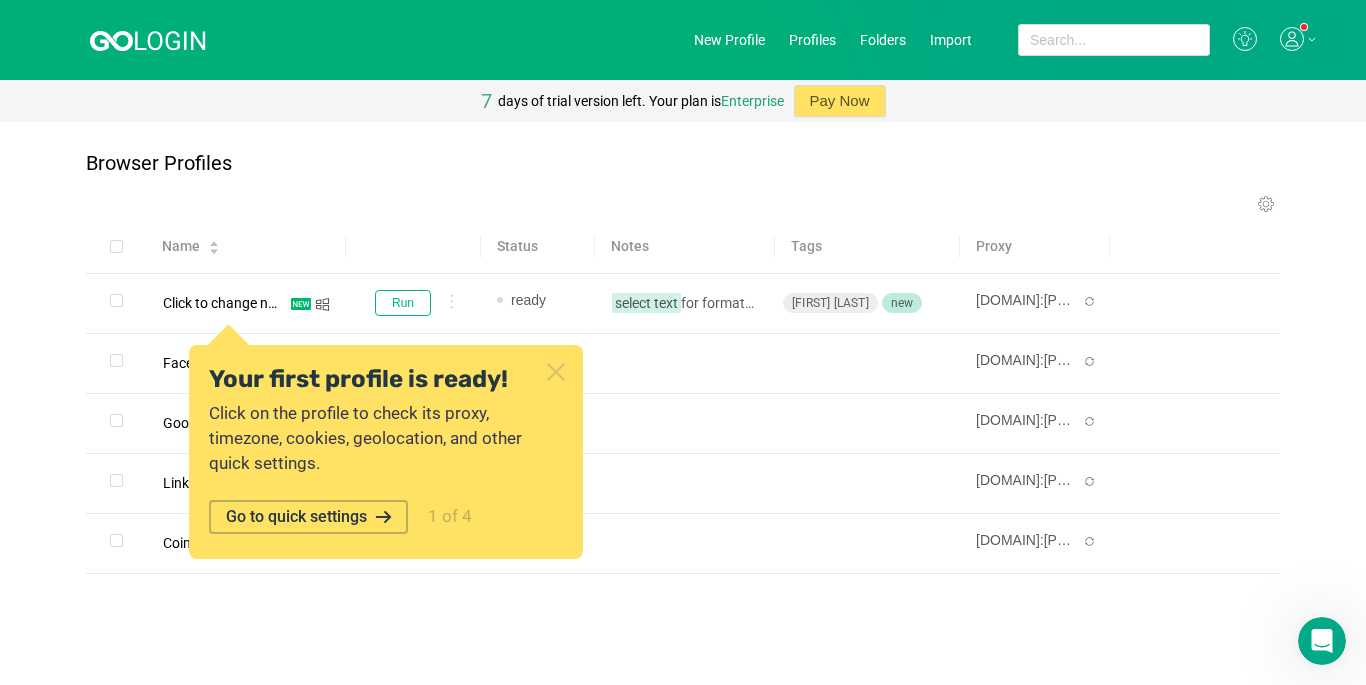 click at bounding box center (555, 371) 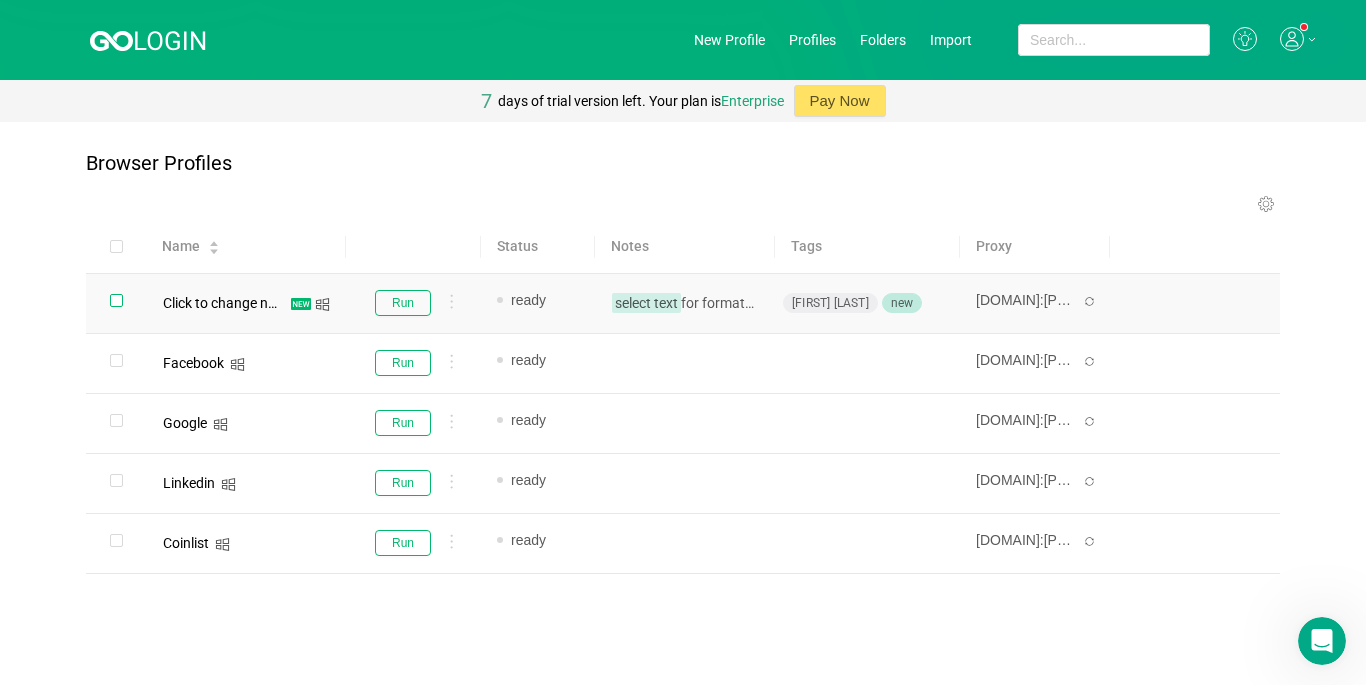 click at bounding box center [116, 300] 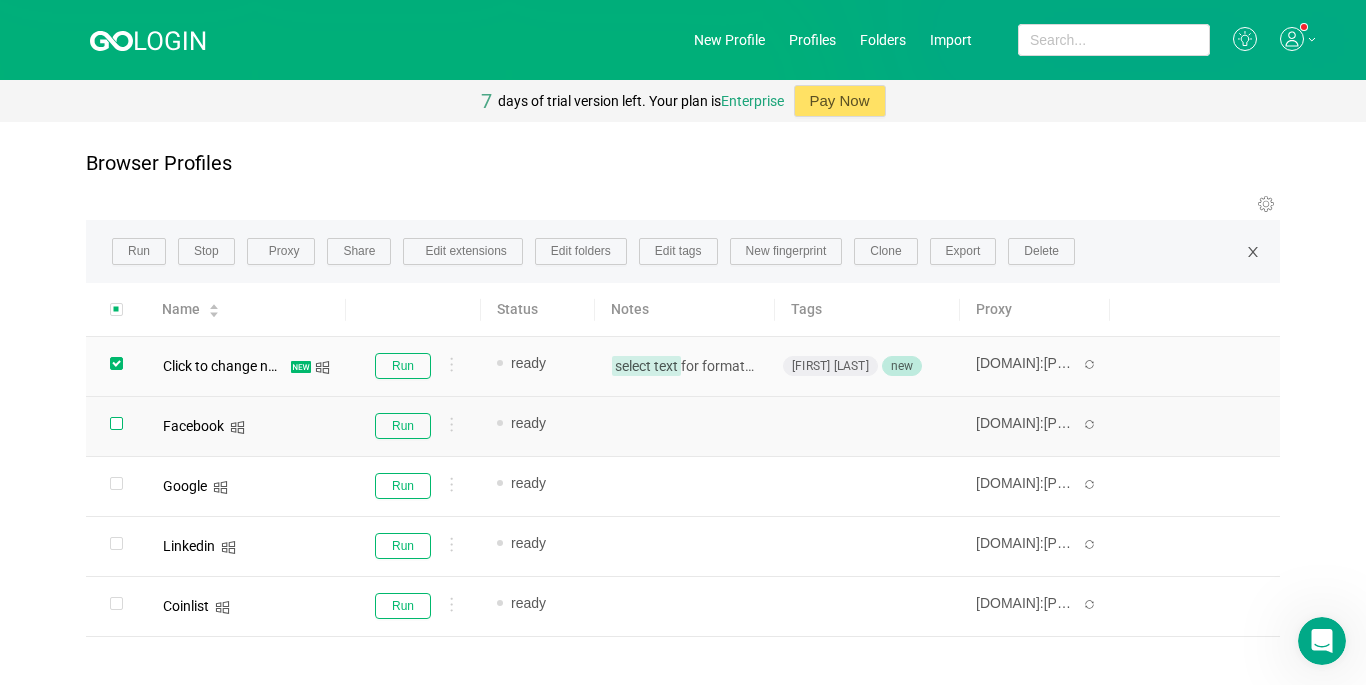 click at bounding box center (116, 363) 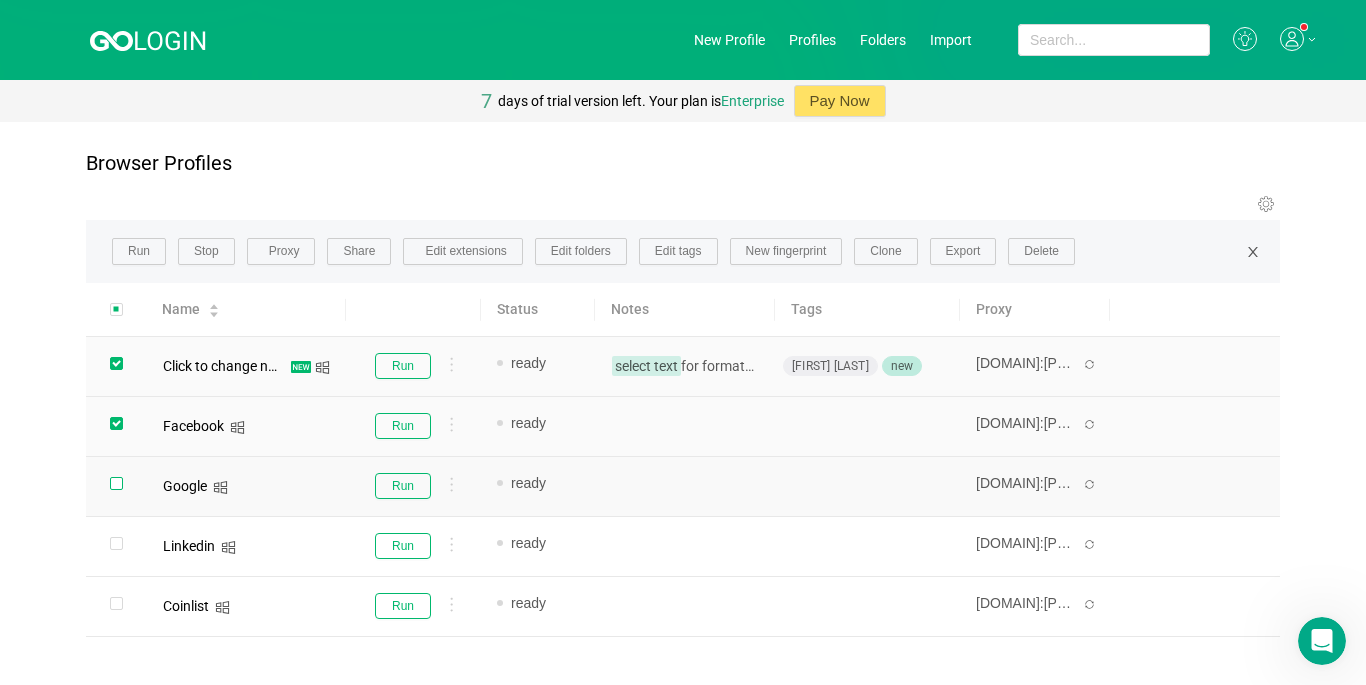 click at bounding box center [116, 363] 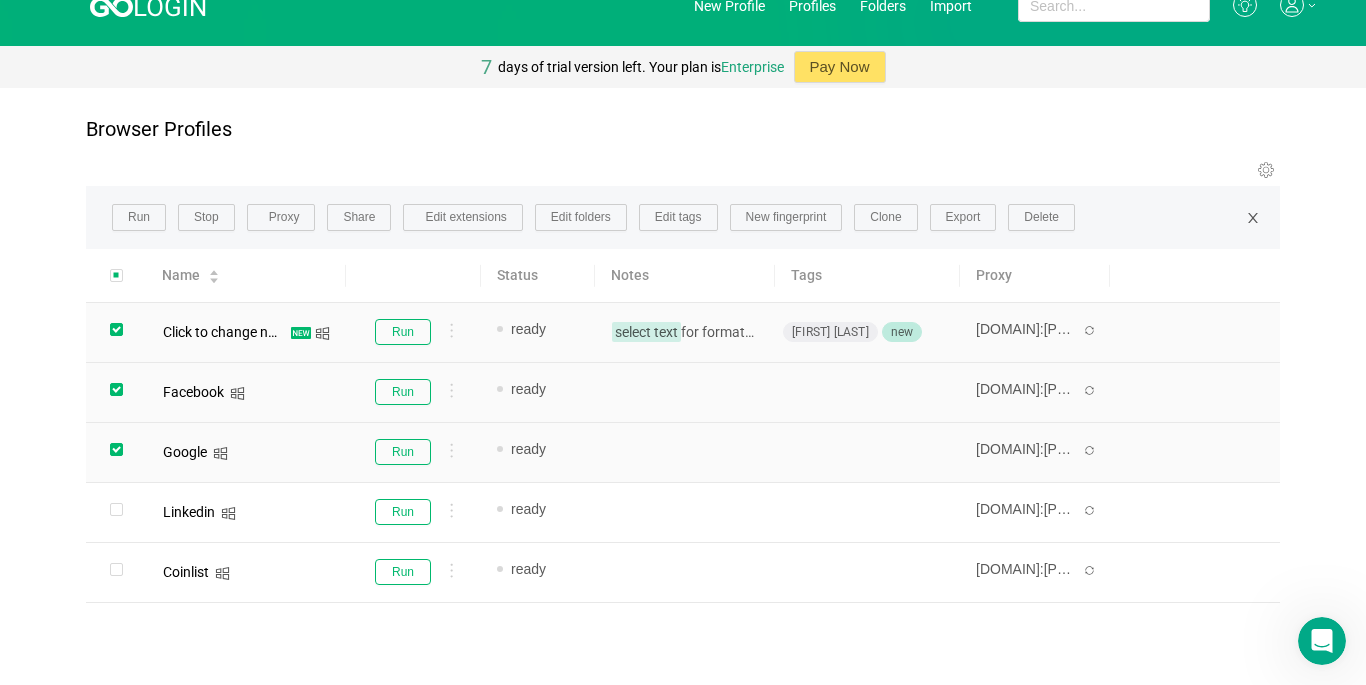 scroll, scrollTop: 47, scrollLeft: 0, axis: vertical 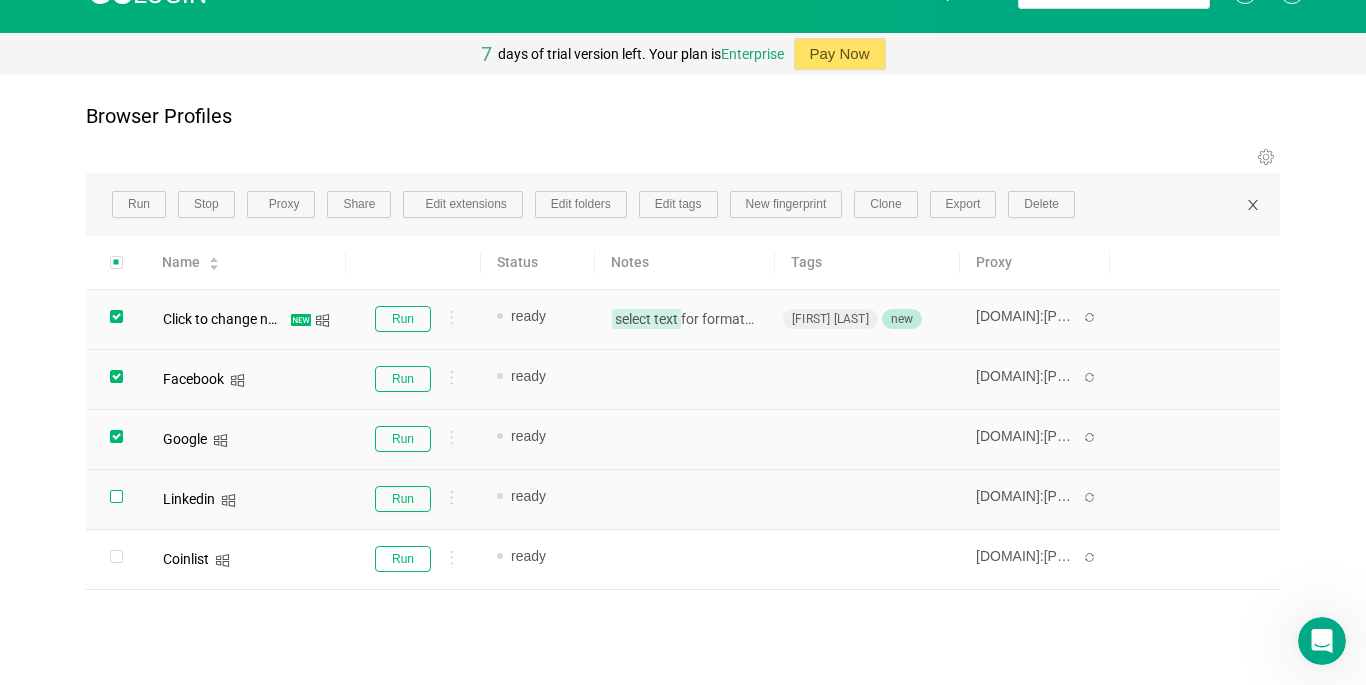 click at bounding box center [116, 316] 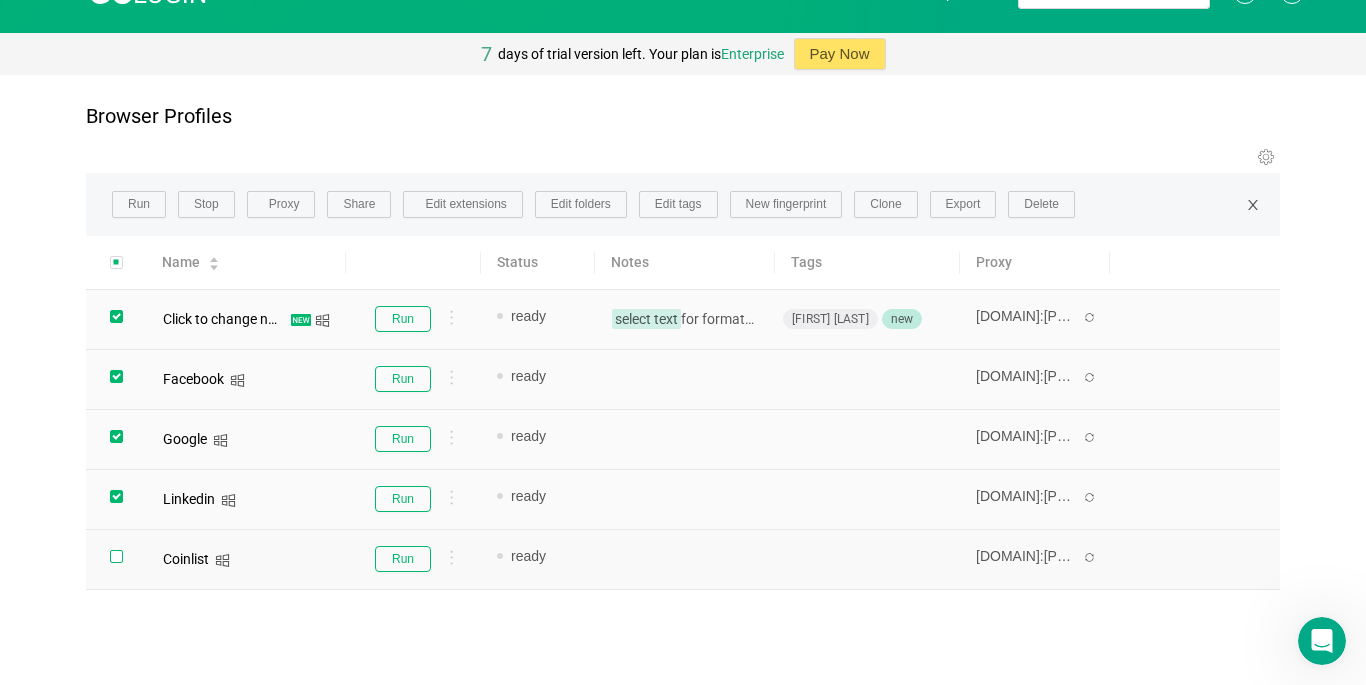 click at bounding box center (116, 316) 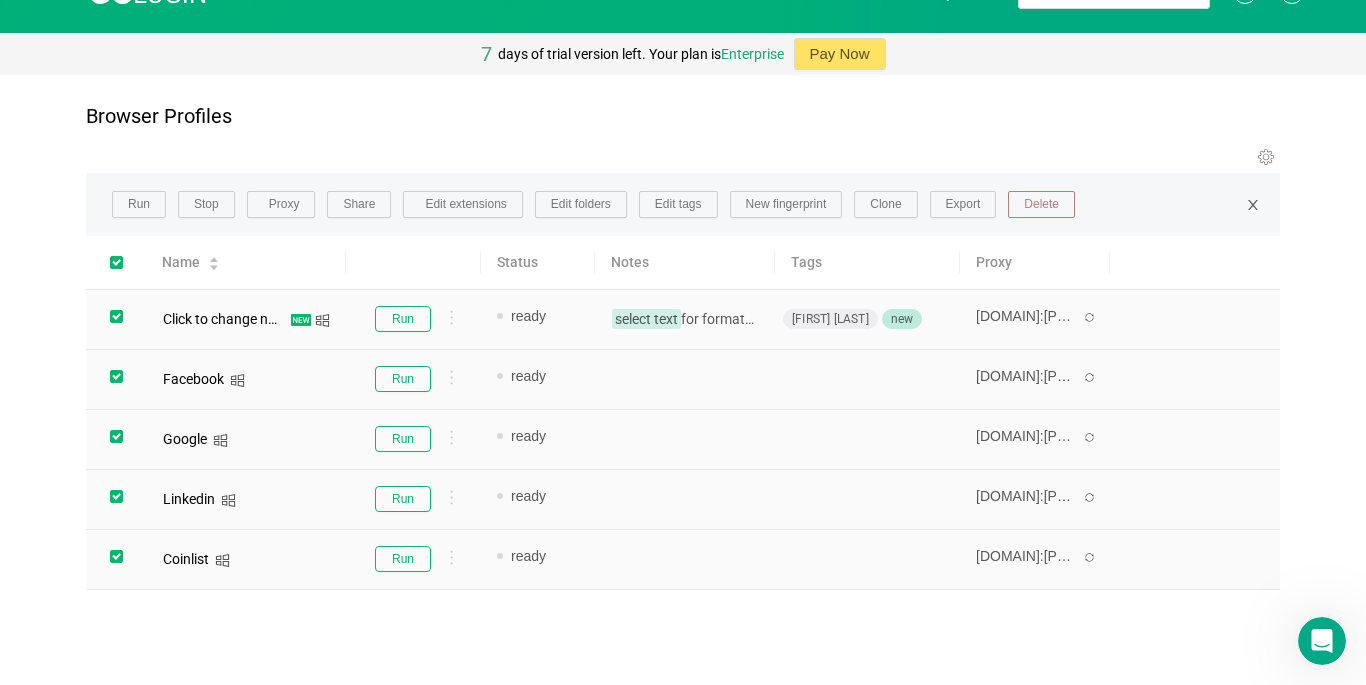 click on "Delete" at bounding box center [1041, 205] 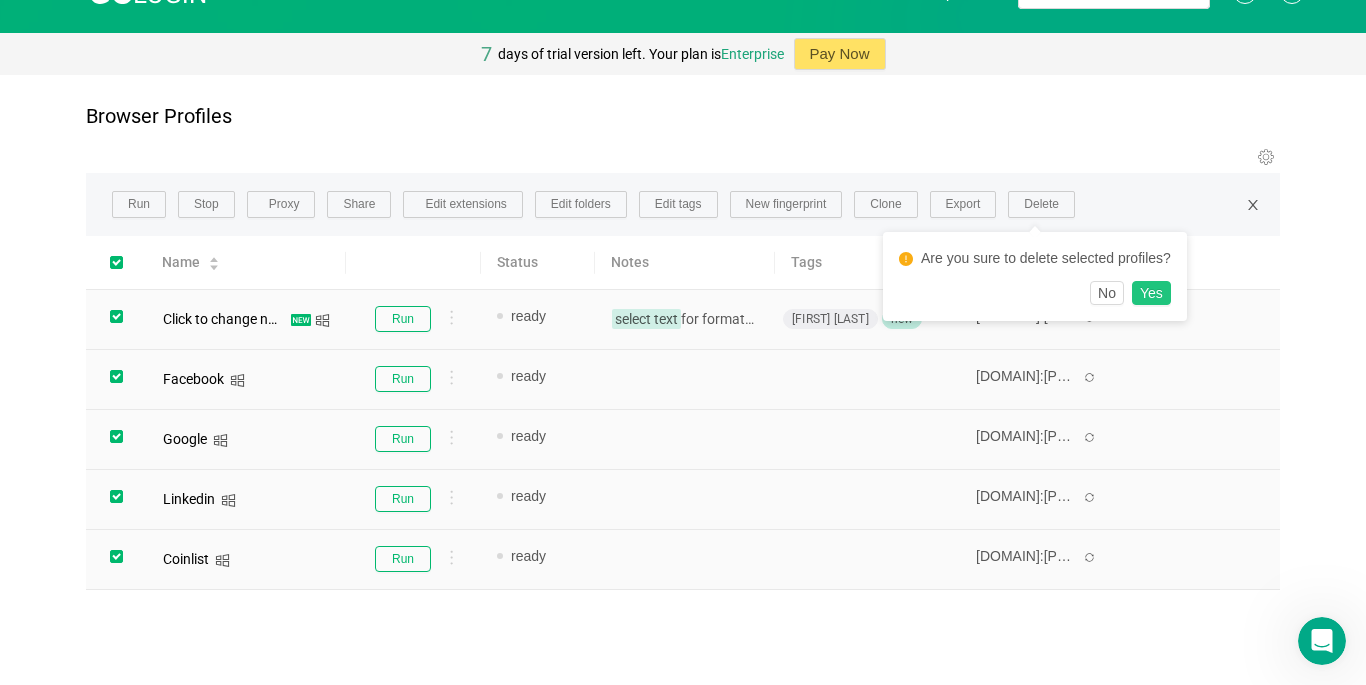 click on "Yes" at bounding box center (1151, 293) 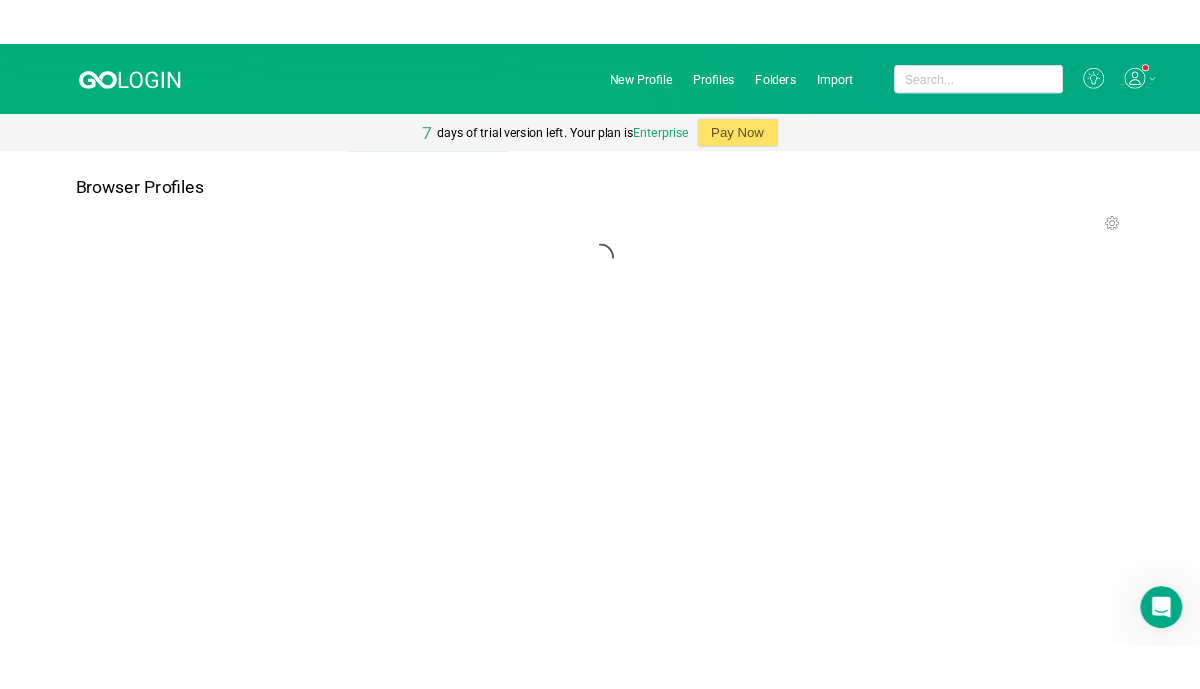 scroll, scrollTop: 0, scrollLeft: 0, axis: both 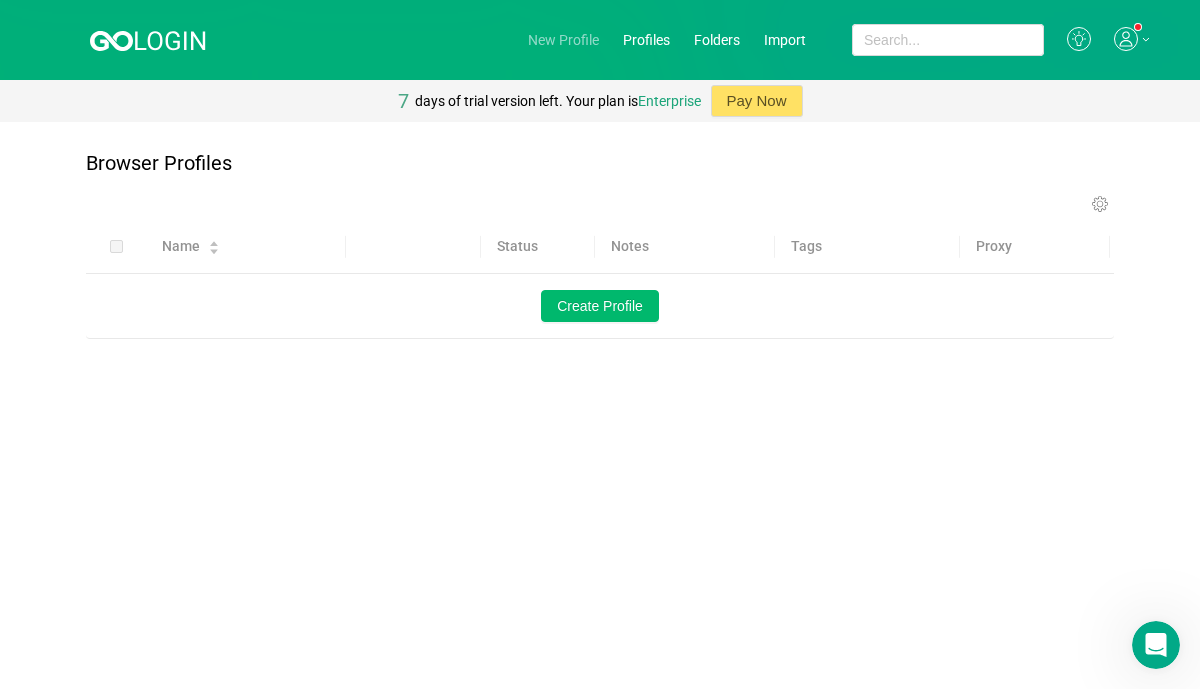 click on "New Profile" at bounding box center (563, 40) 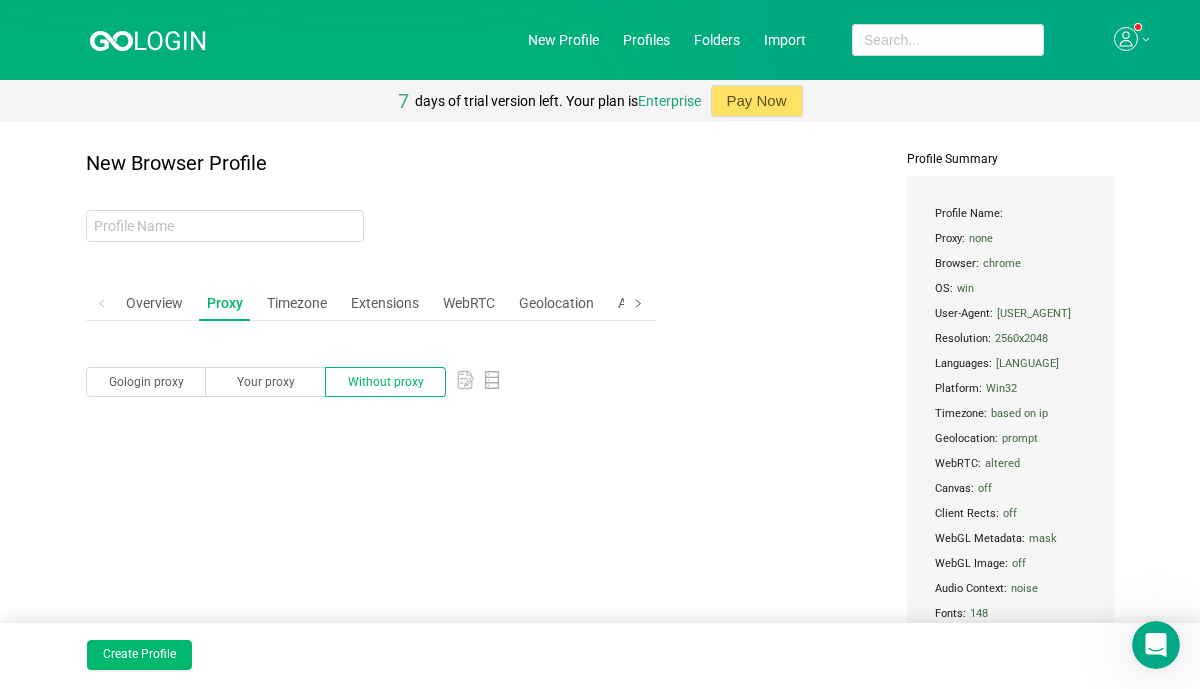 click at bounding box center (638, 303) 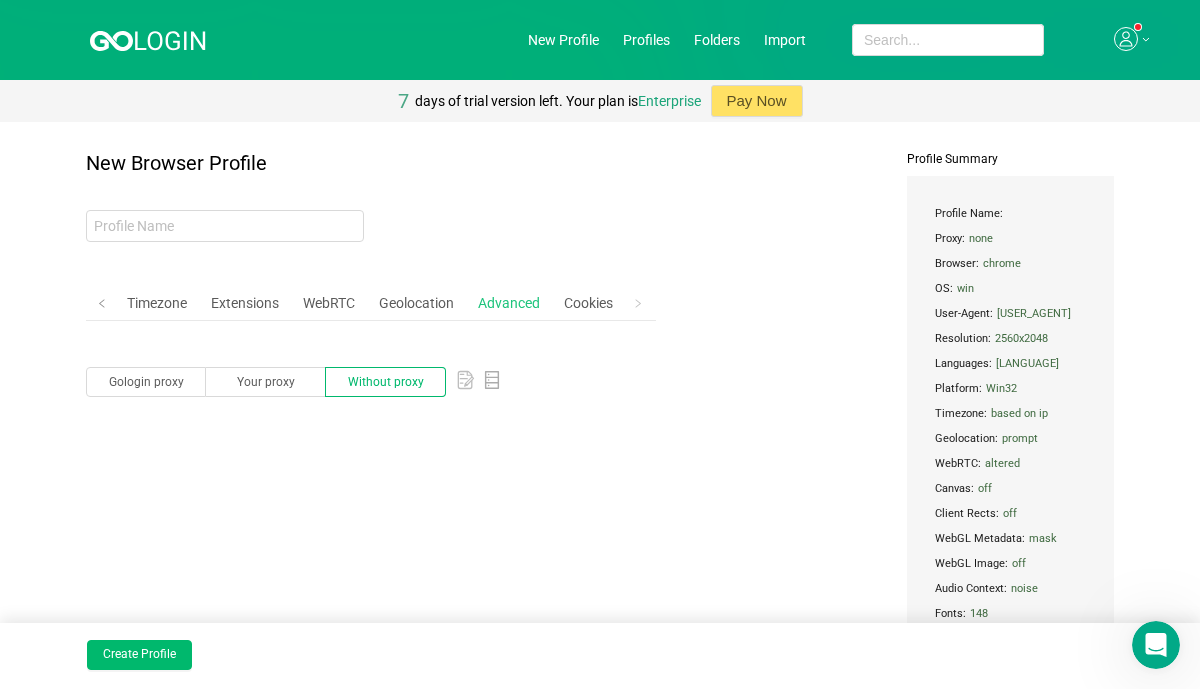 click on "Advanced" at bounding box center (509, 303) 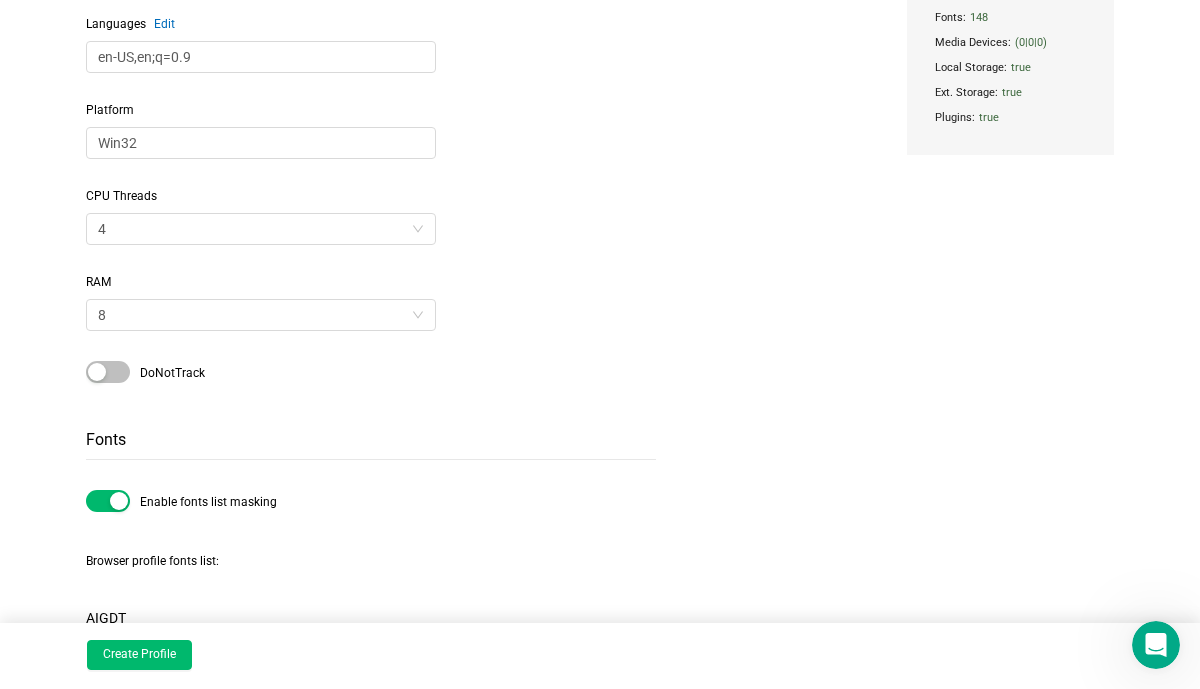 scroll, scrollTop: 600, scrollLeft: 0, axis: vertical 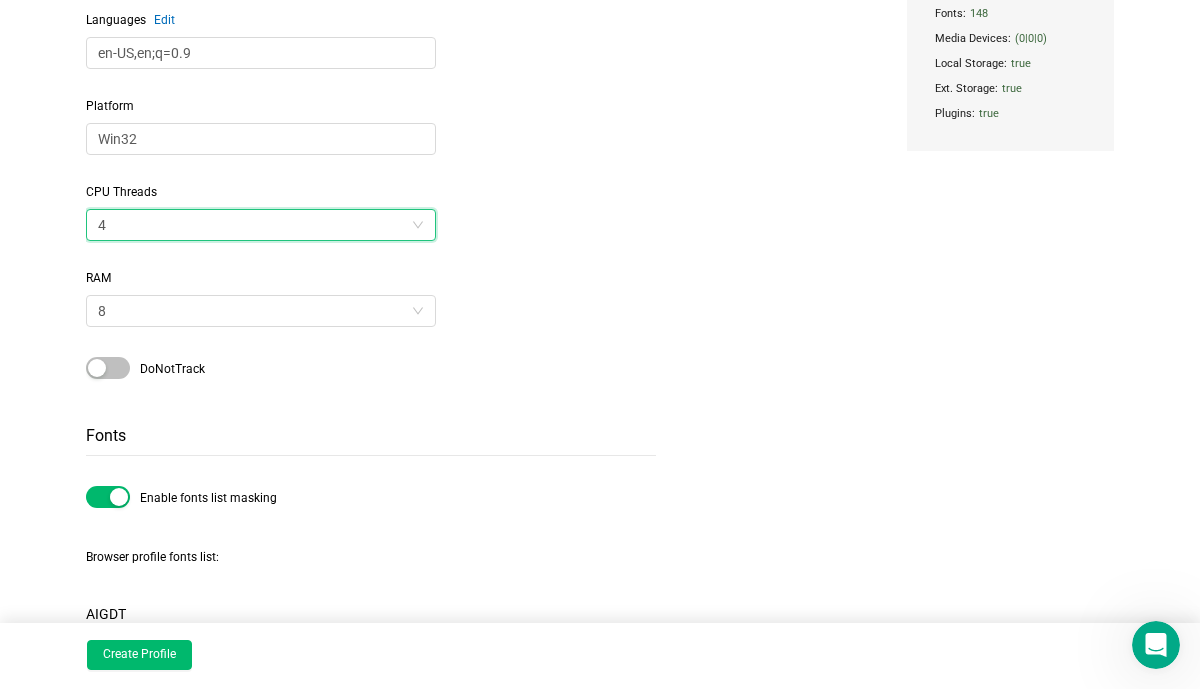 click on "4" at bounding box center (254, 225) 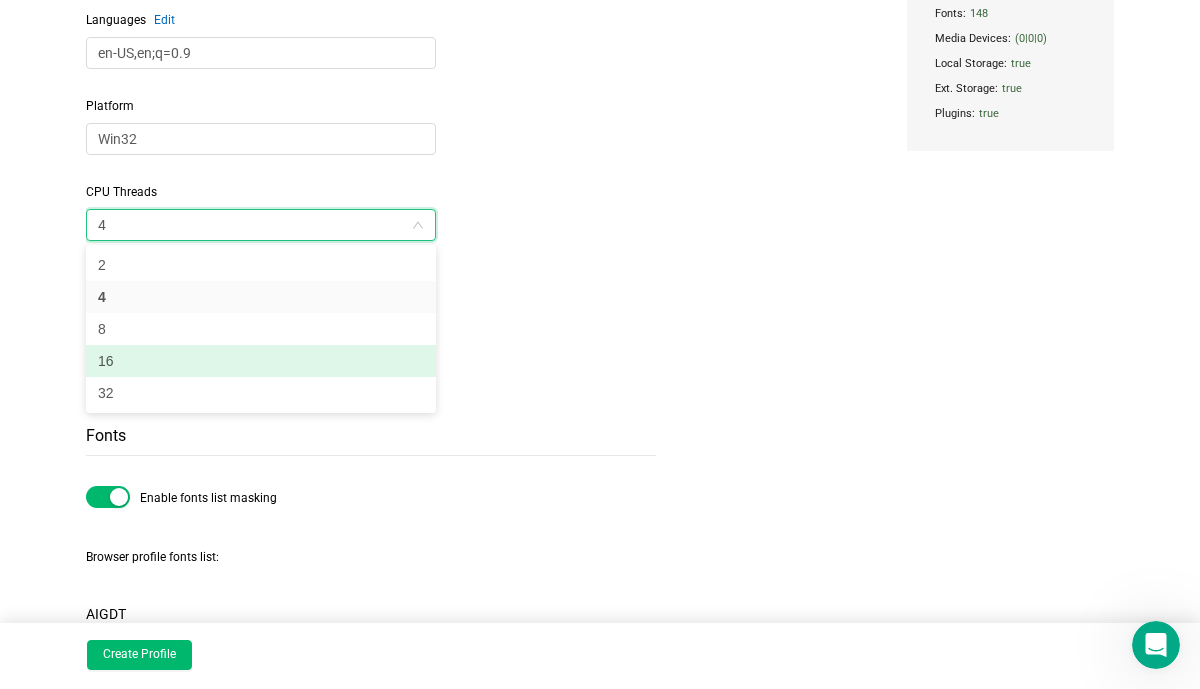 click on "16" at bounding box center [261, 361] 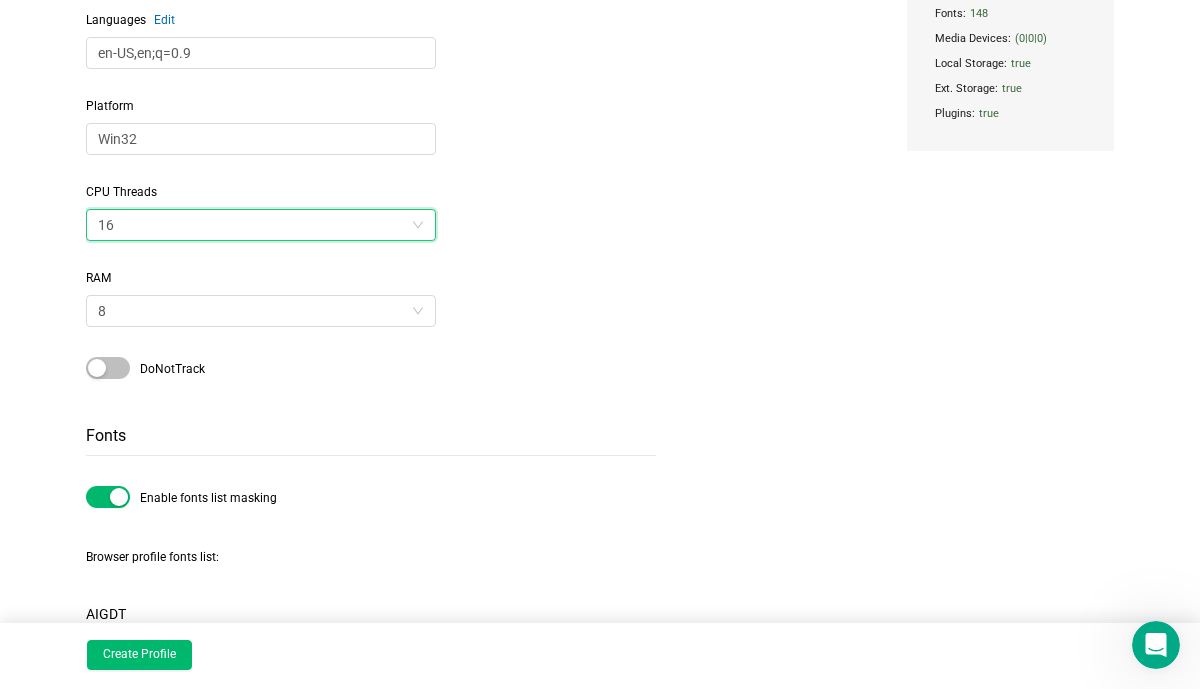 click at bounding box center (108, 368) 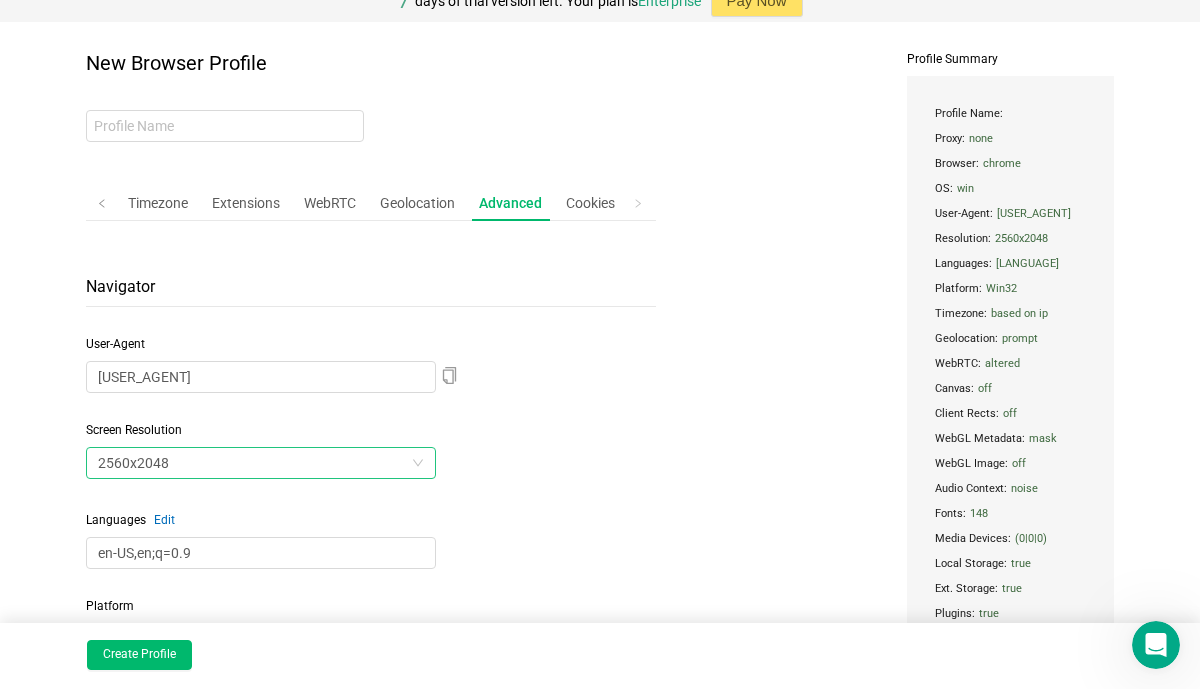 scroll, scrollTop: 0, scrollLeft: 0, axis: both 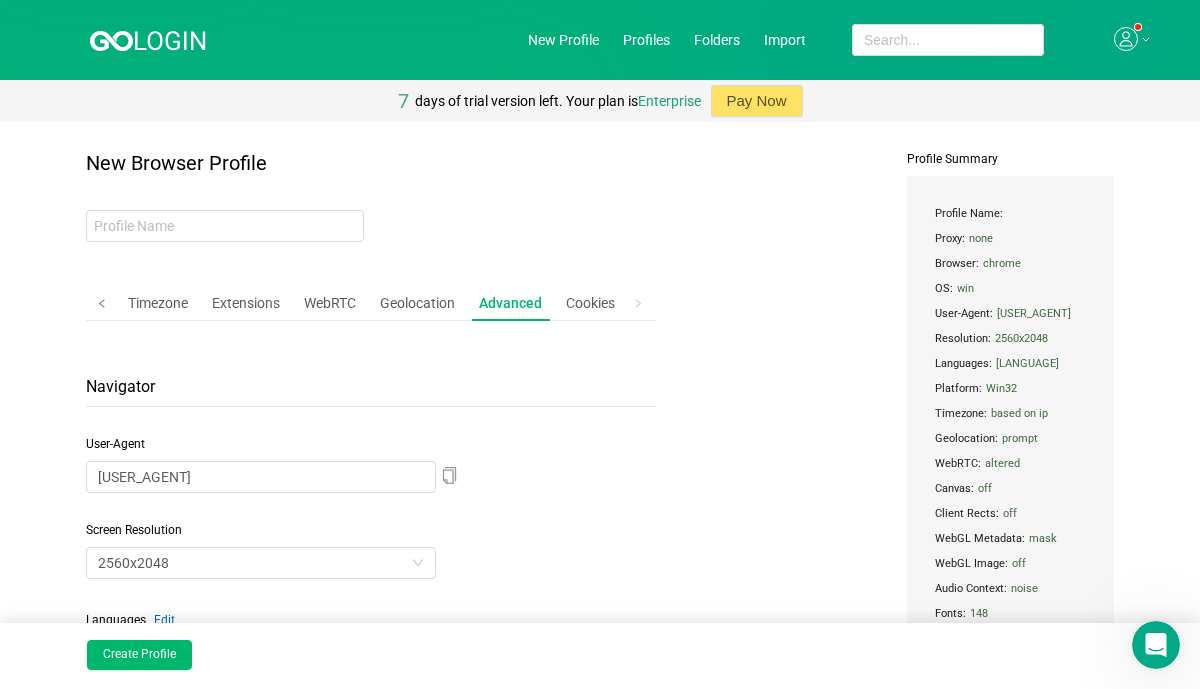 click at bounding box center [102, 303] 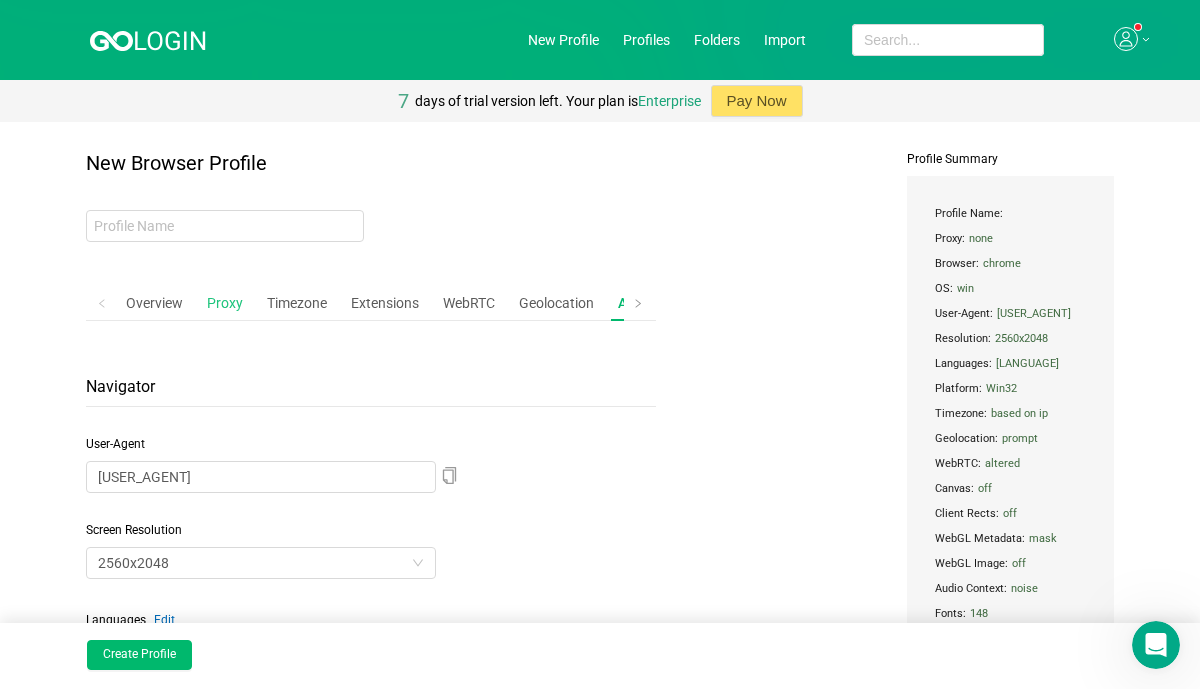 click on "Proxy" at bounding box center [225, 303] 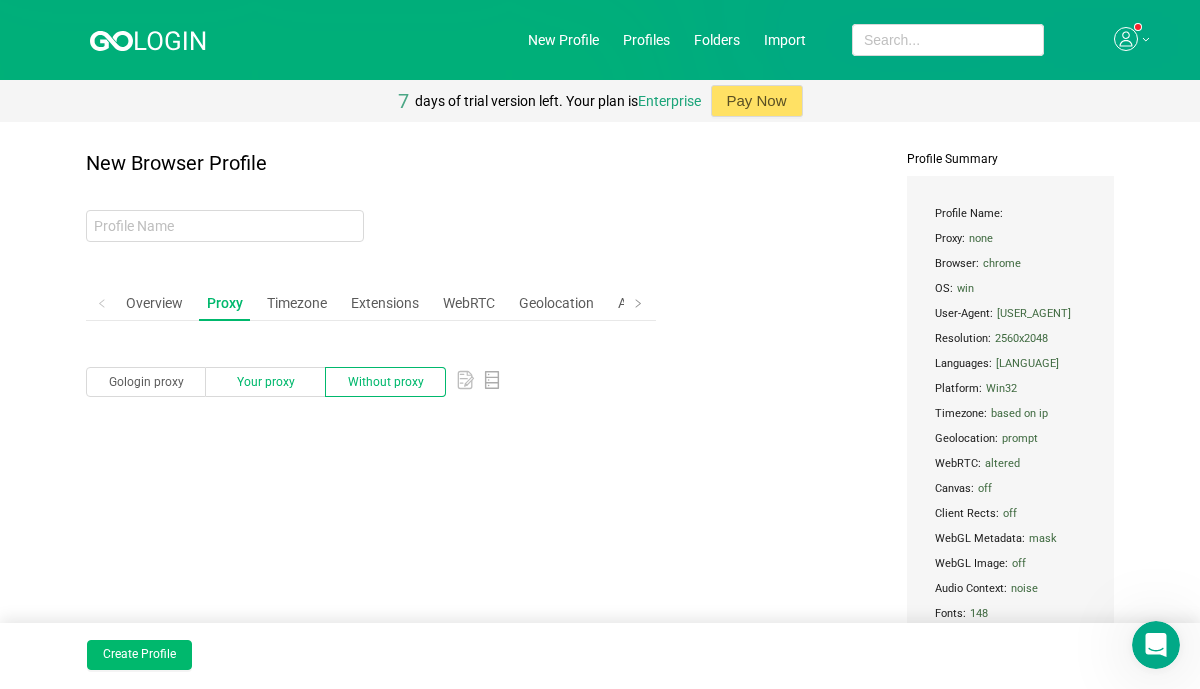 click on "Your proxy" at bounding box center [266, 382] 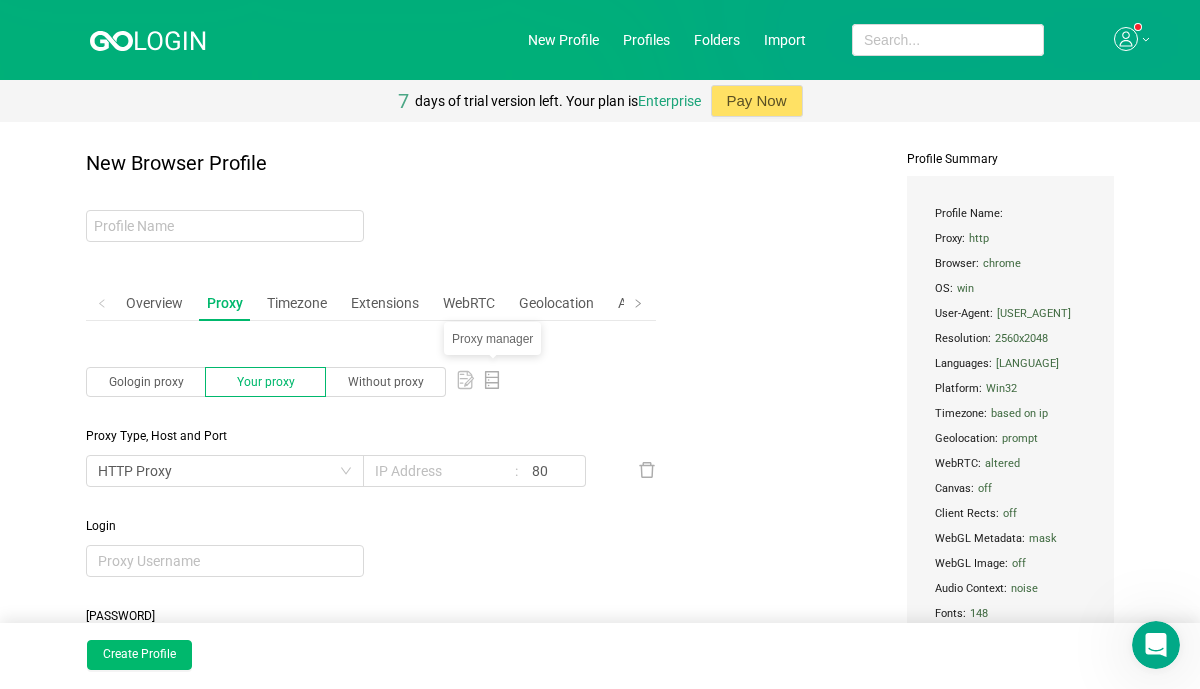 click at bounding box center (492, 380) 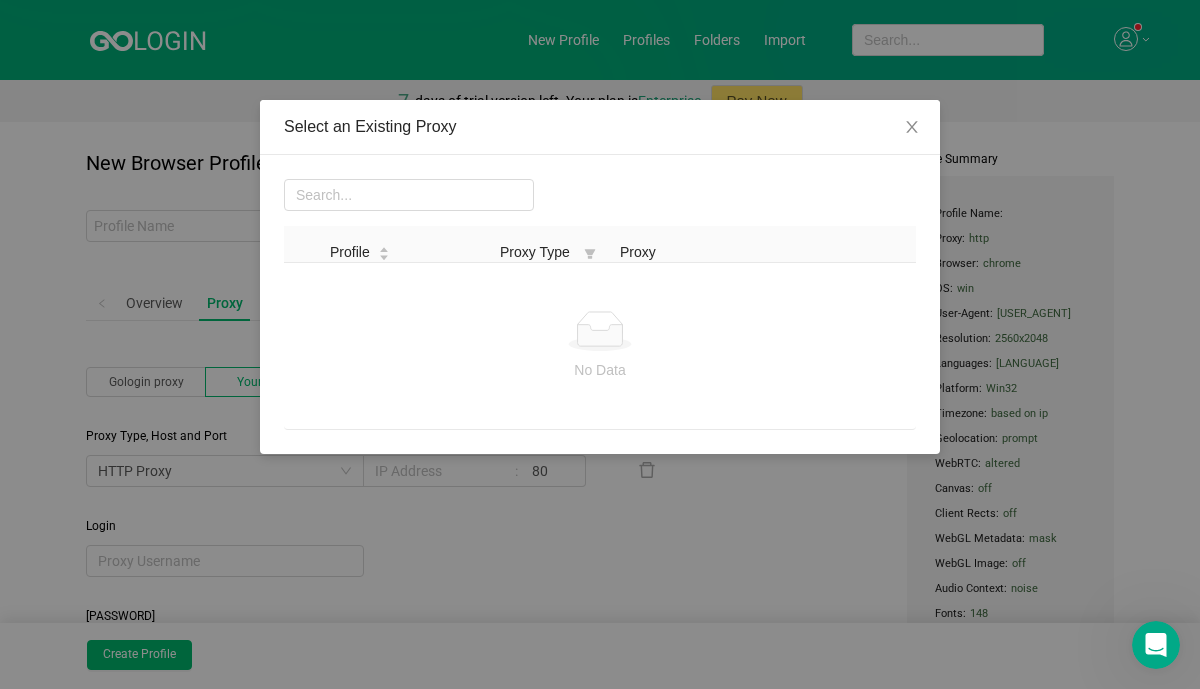 click on "Proxy" at bounding box center (638, 252) 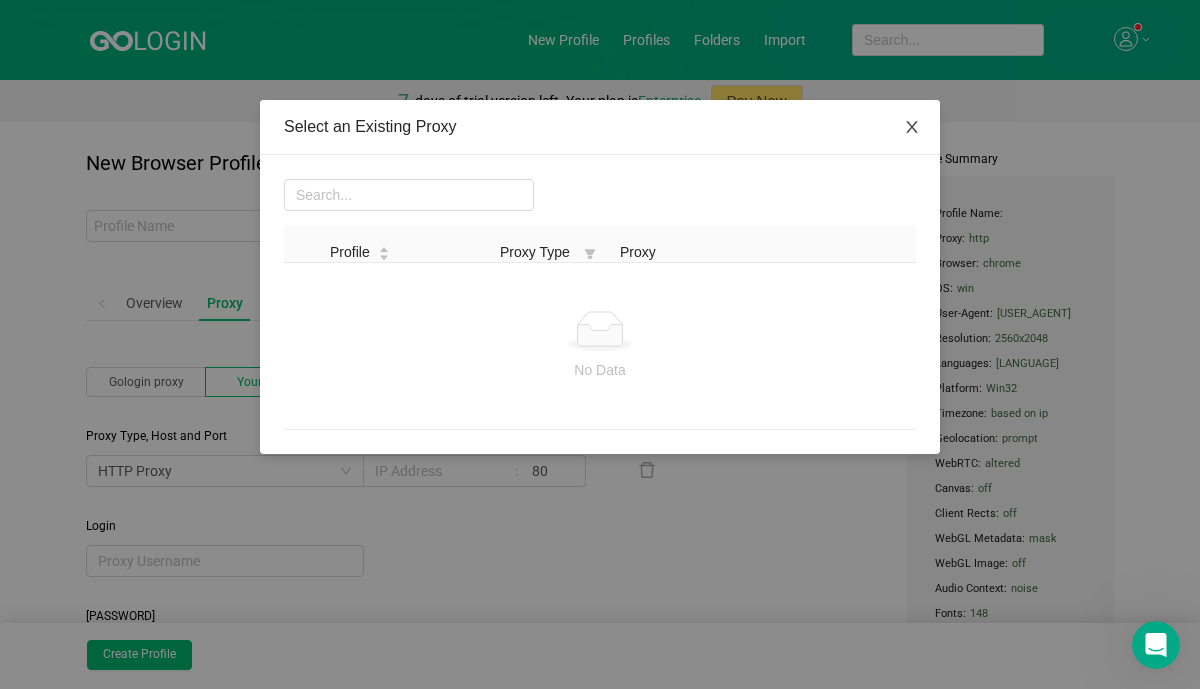 click at bounding box center (912, 127) 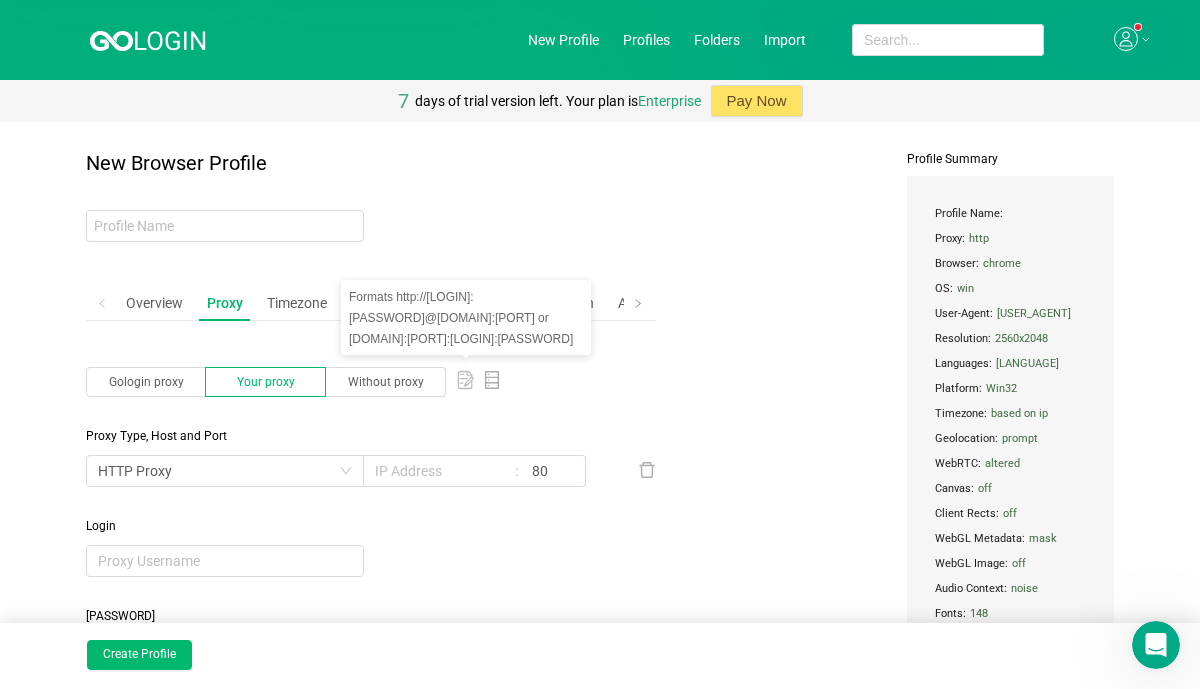 click at bounding box center (469, 381) 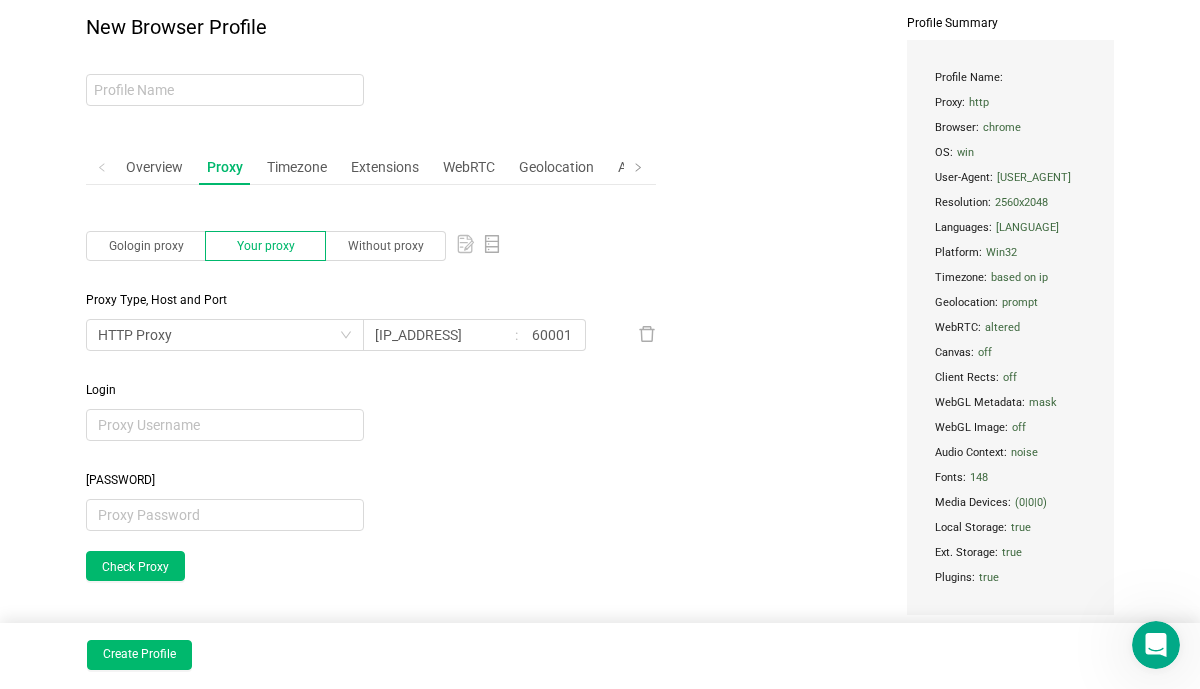 scroll, scrollTop: 142, scrollLeft: 0, axis: vertical 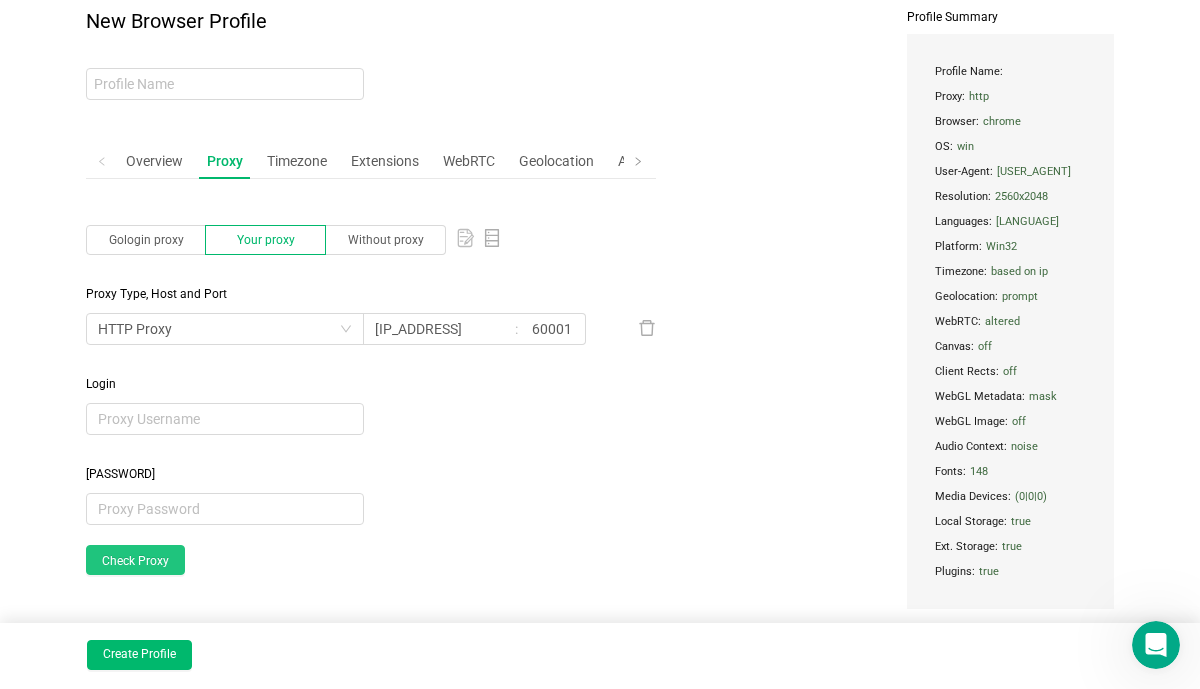 click on "Check Proxy" at bounding box center (135, 560) 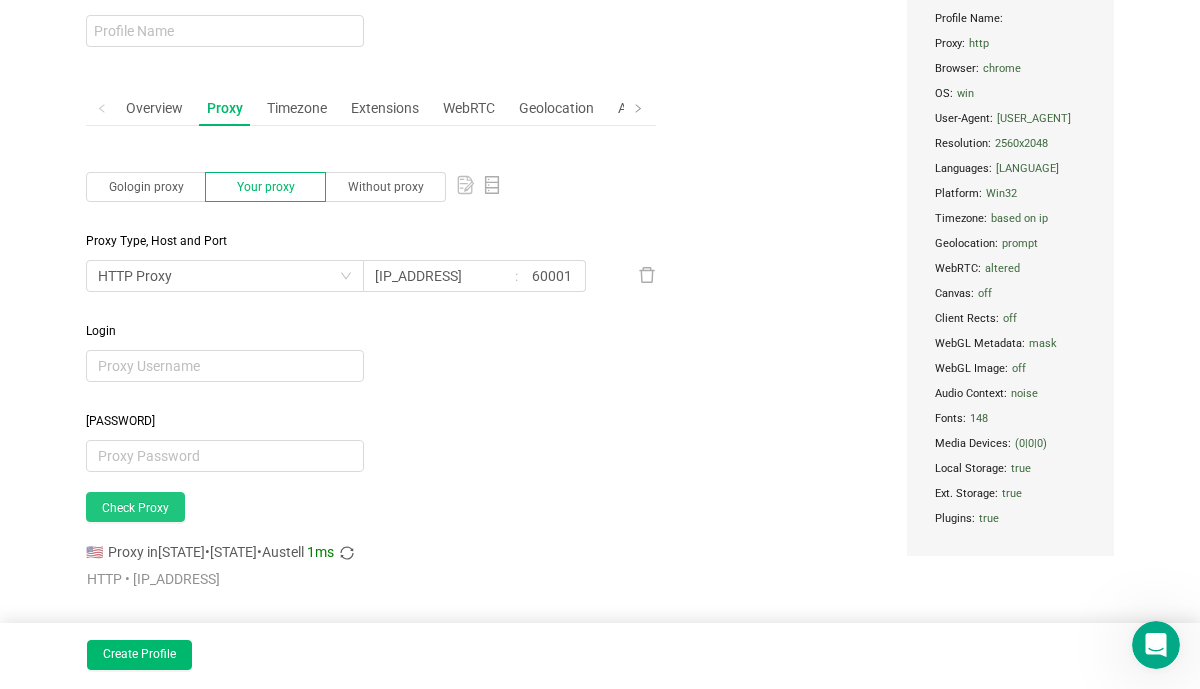 scroll, scrollTop: 202, scrollLeft: 0, axis: vertical 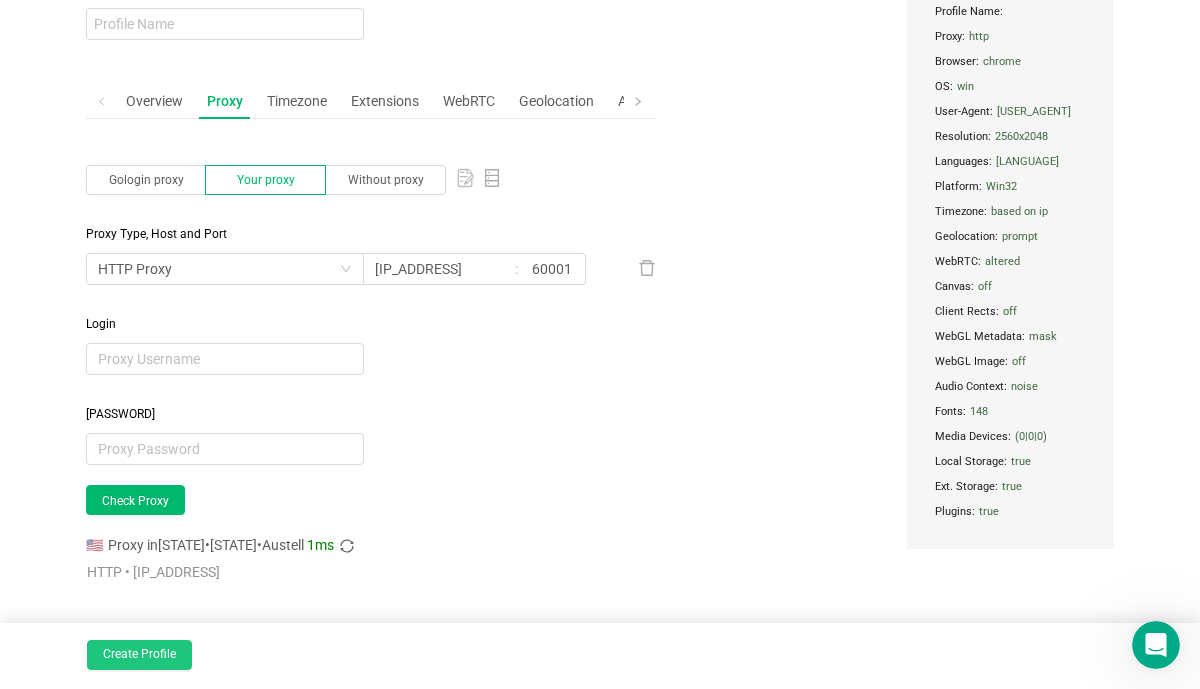 click on "Create Profile" at bounding box center (139, 655) 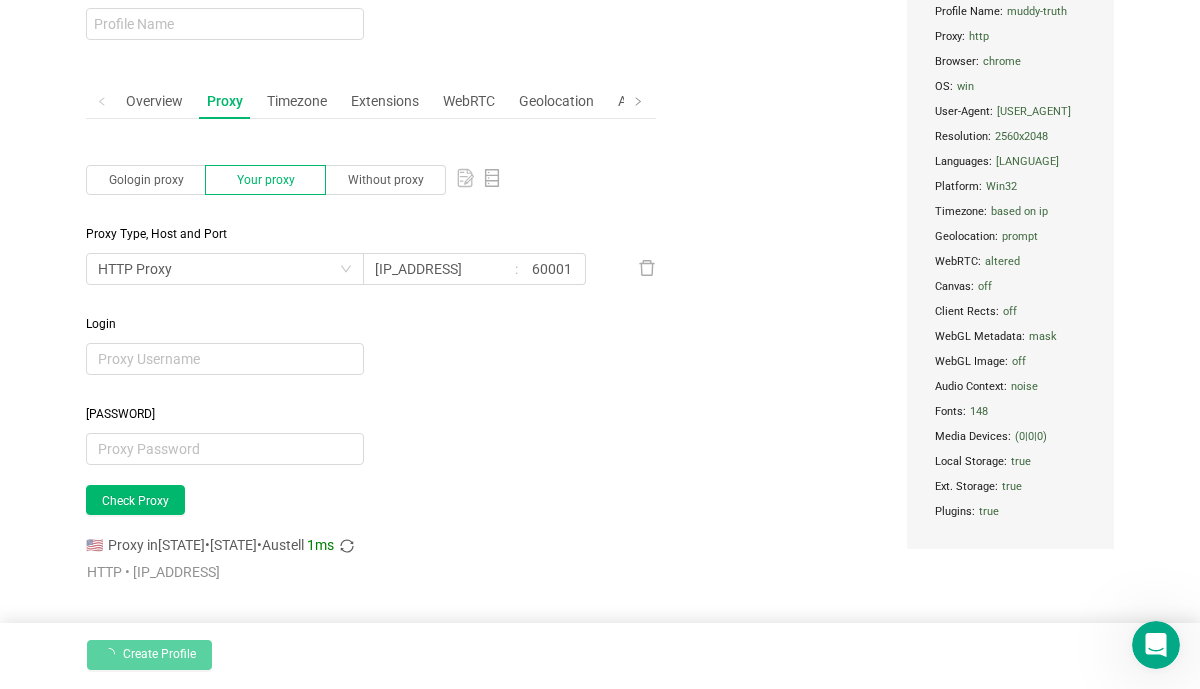 scroll, scrollTop: 0, scrollLeft: 0, axis: both 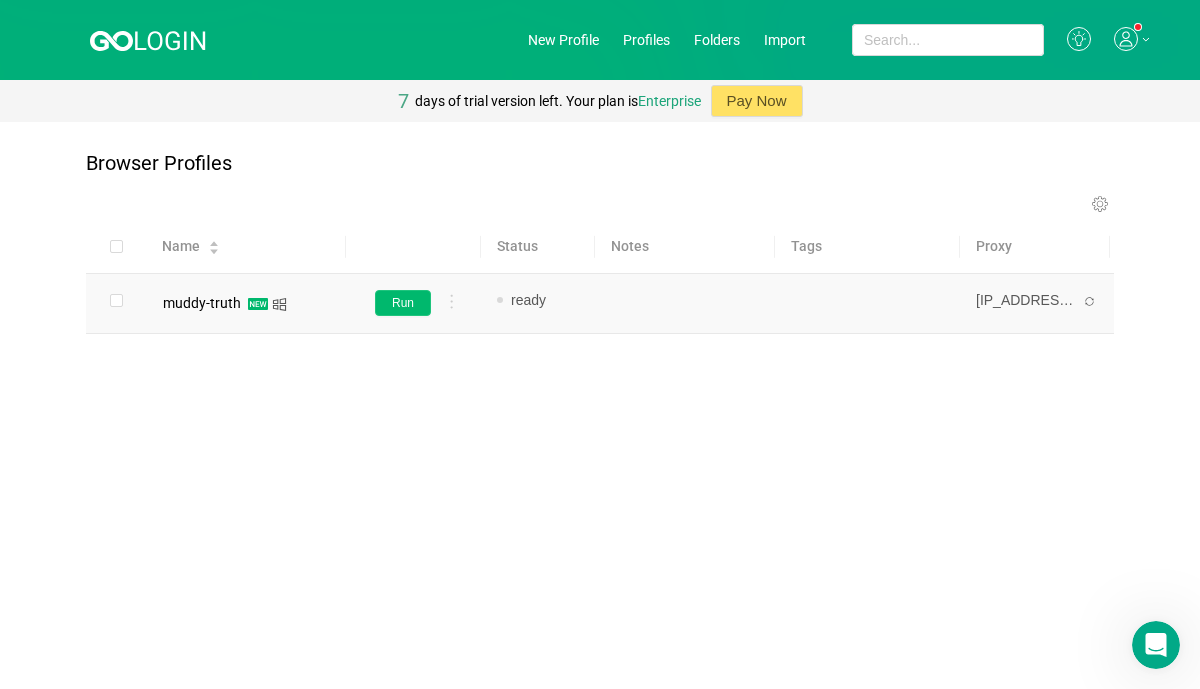 click on "Run" at bounding box center [403, 303] 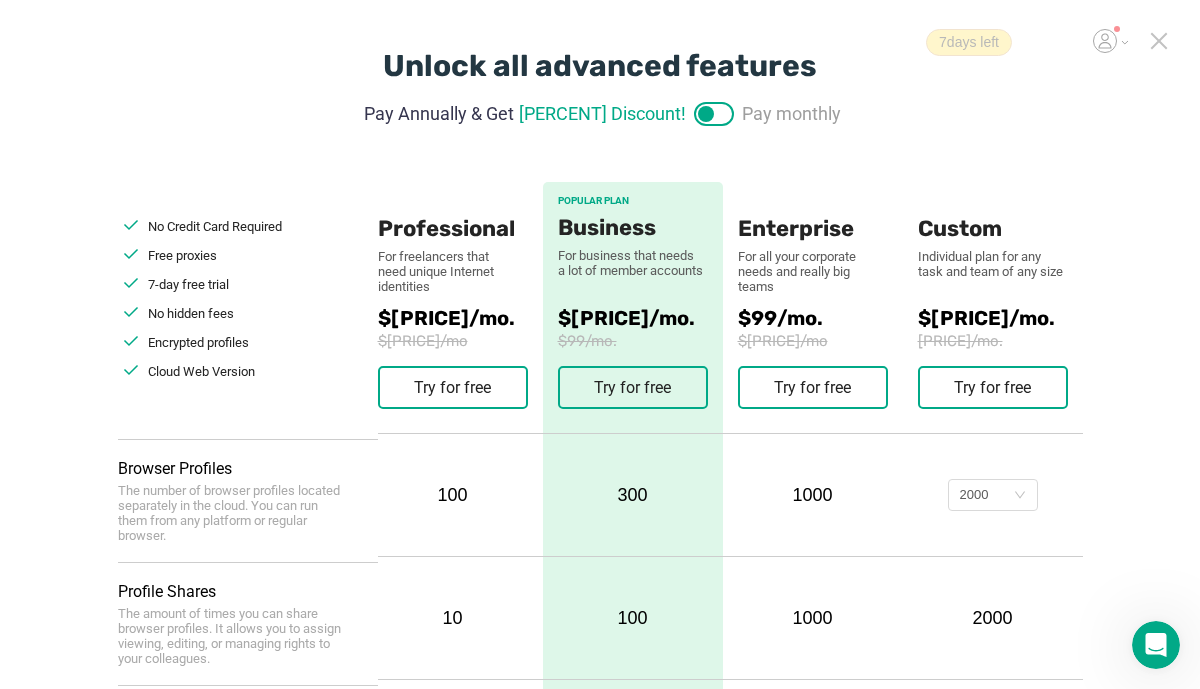 click at bounding box center [1159, 41] 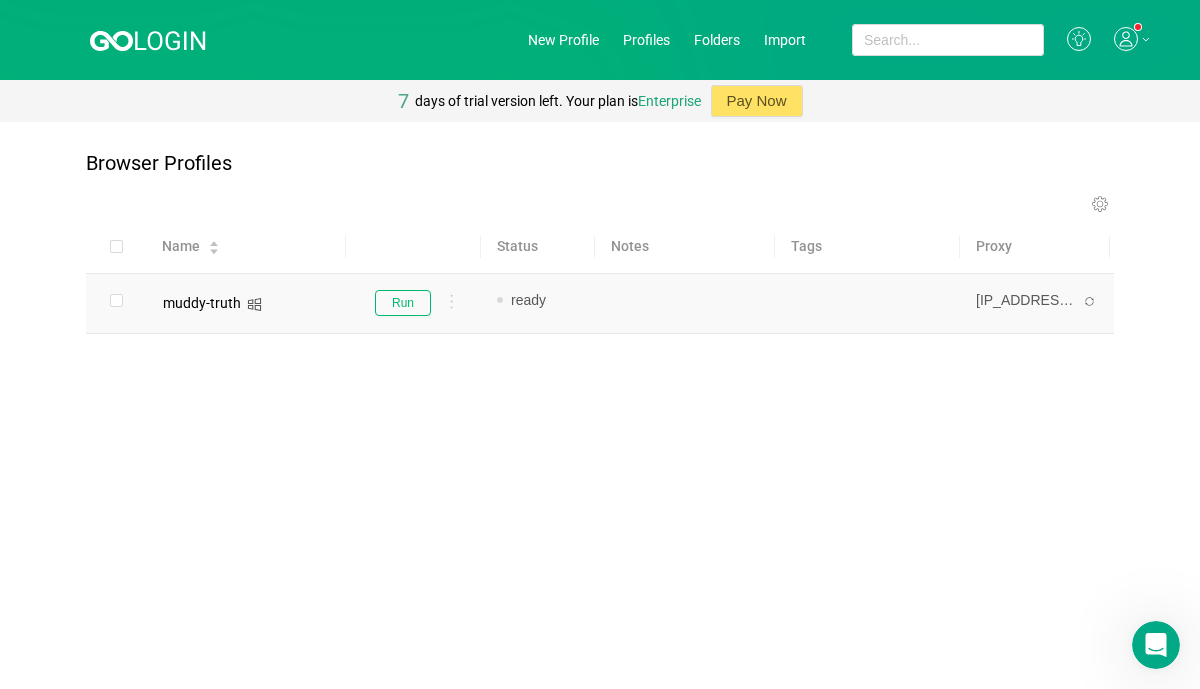 click on "muddy-truth" at bounding box center [246, 303] 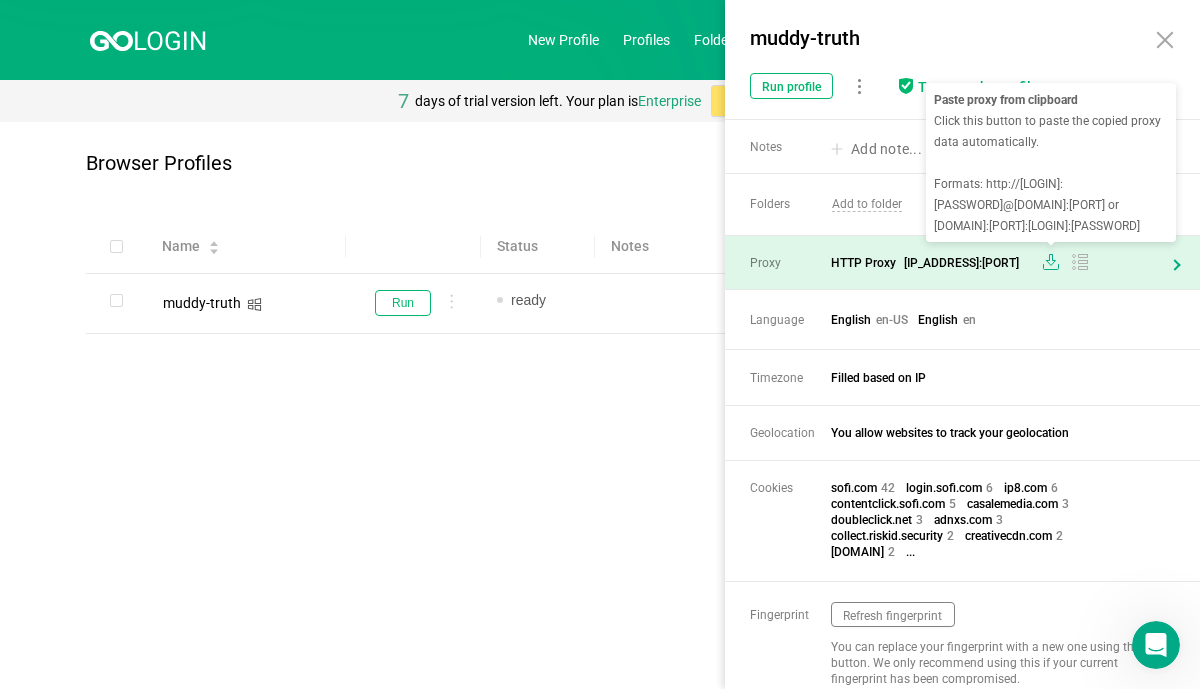 click at bounding box center (1051, 260) 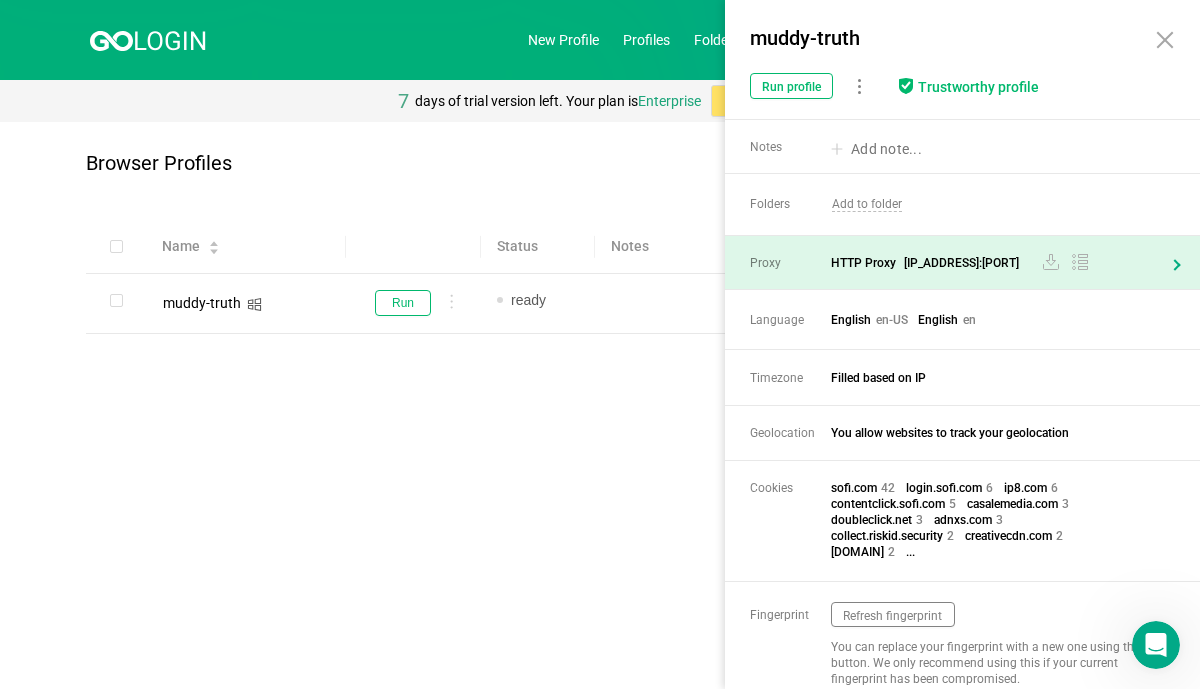 click at bounding box center [1174, 264] 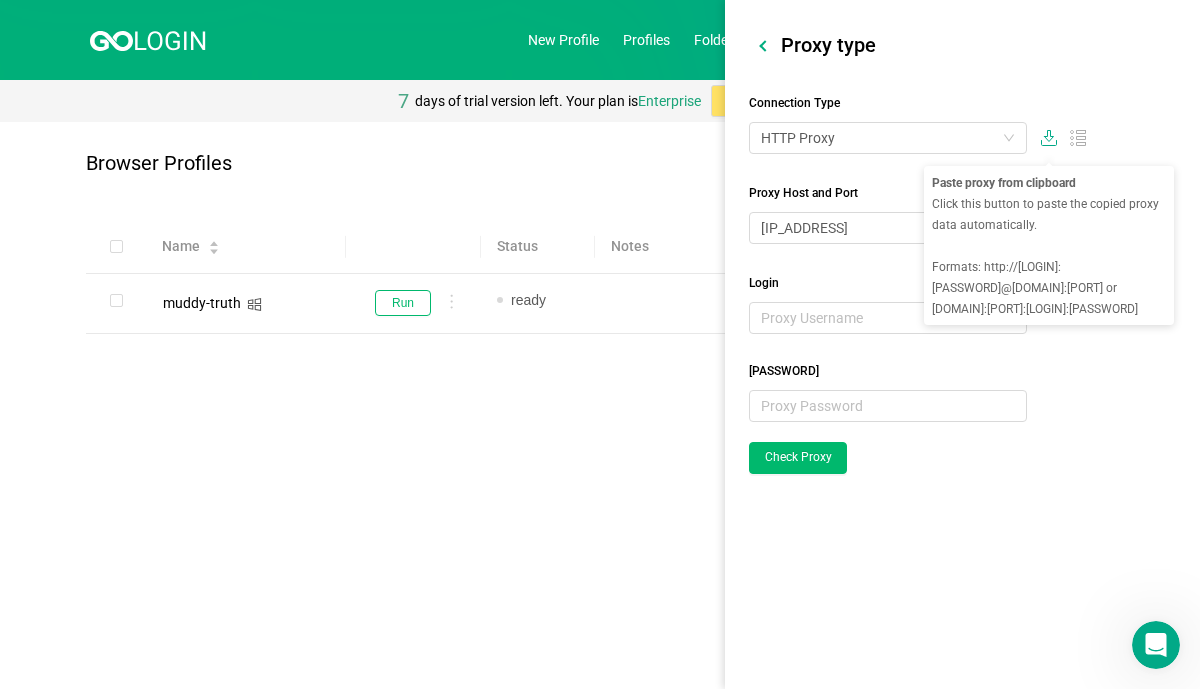 click at bounding box center (1049, 138) 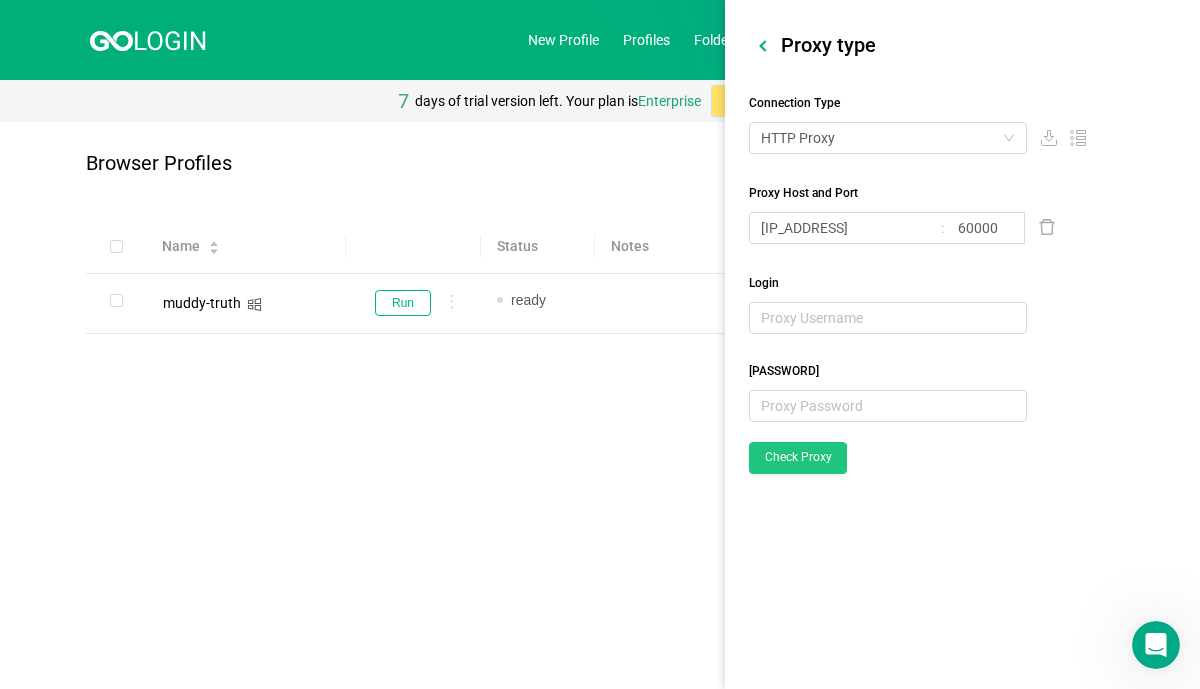 click on "Check Proxy" at bounding box center (798, 458) 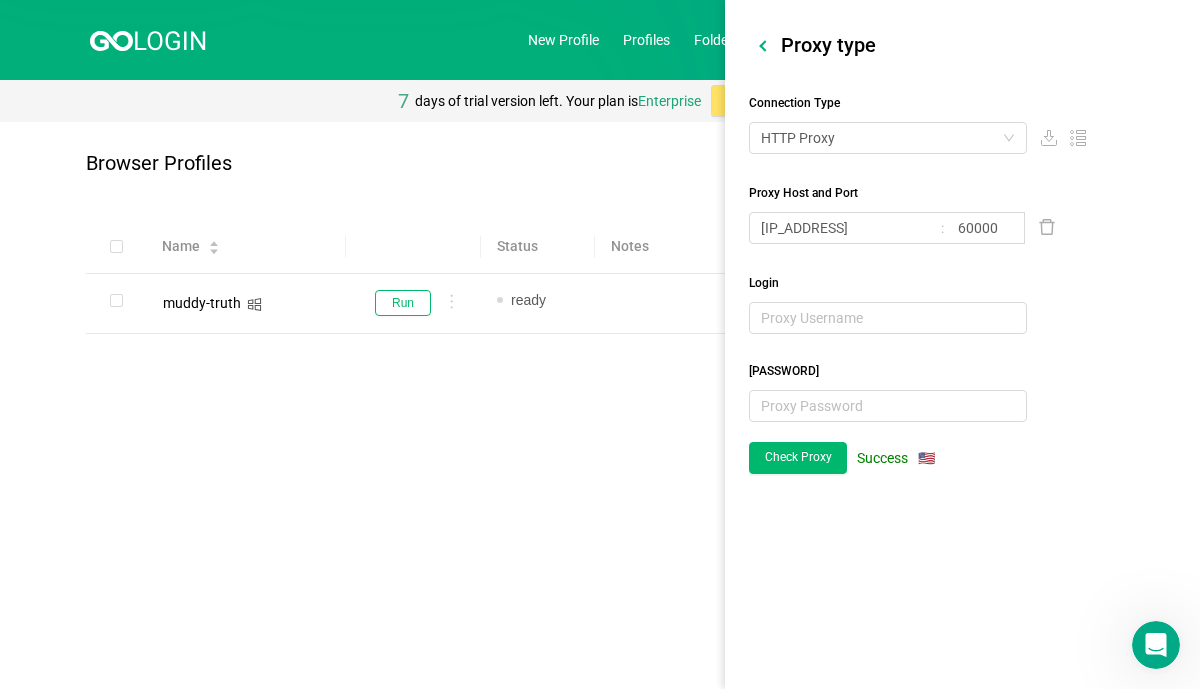 click on "Proxy Host and Port" at bounding box center (600, 275) 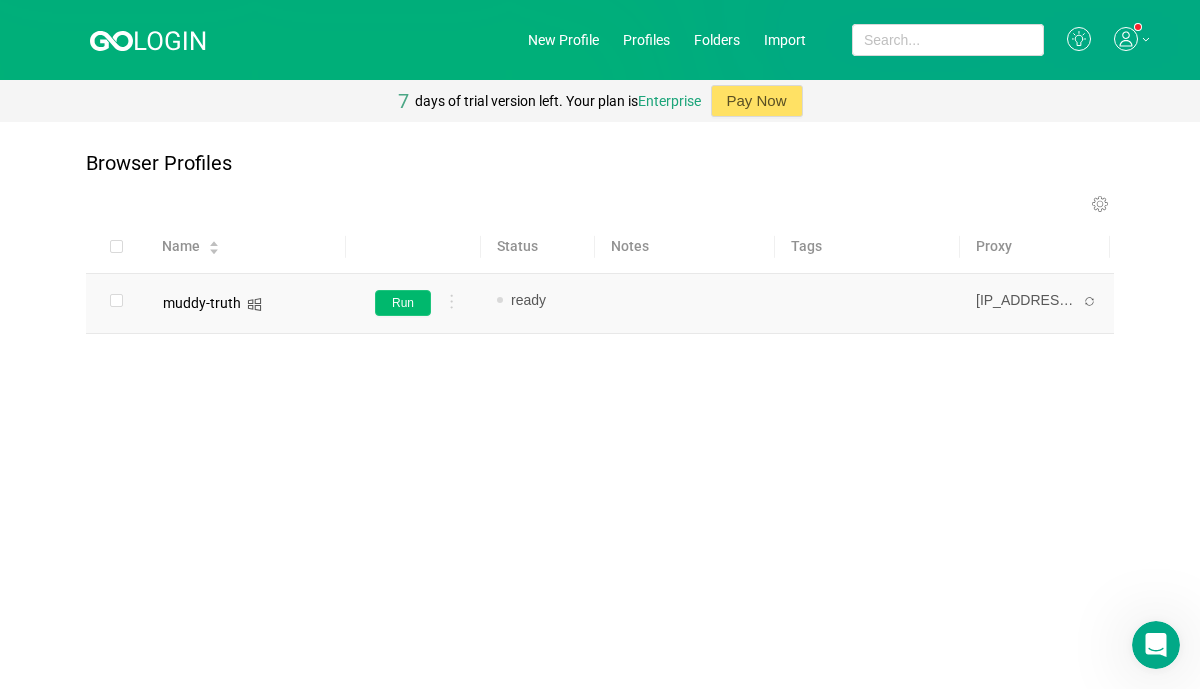 click on "Run" at bounding box center [403, 303] 